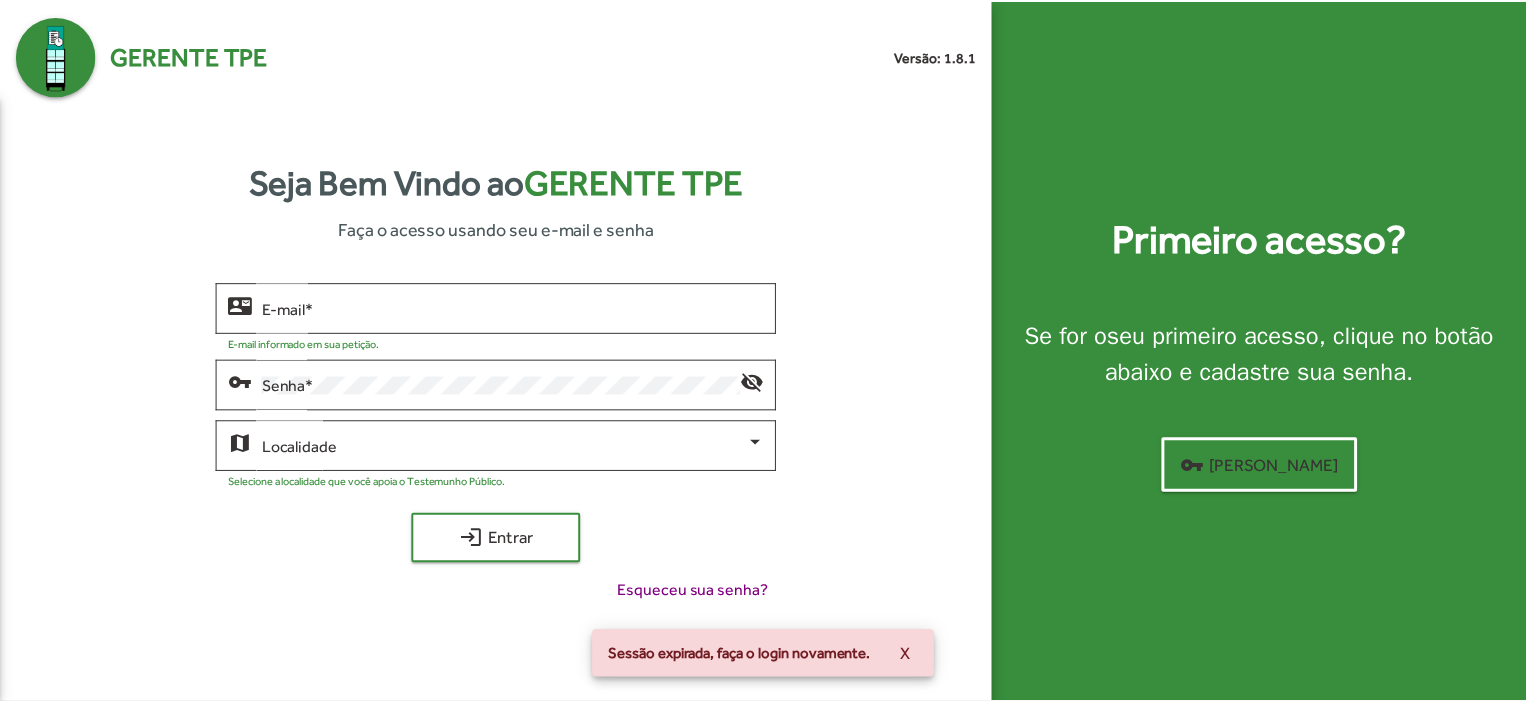 scroll, scrollTop: 0, scrollLeft: 0, axis: both 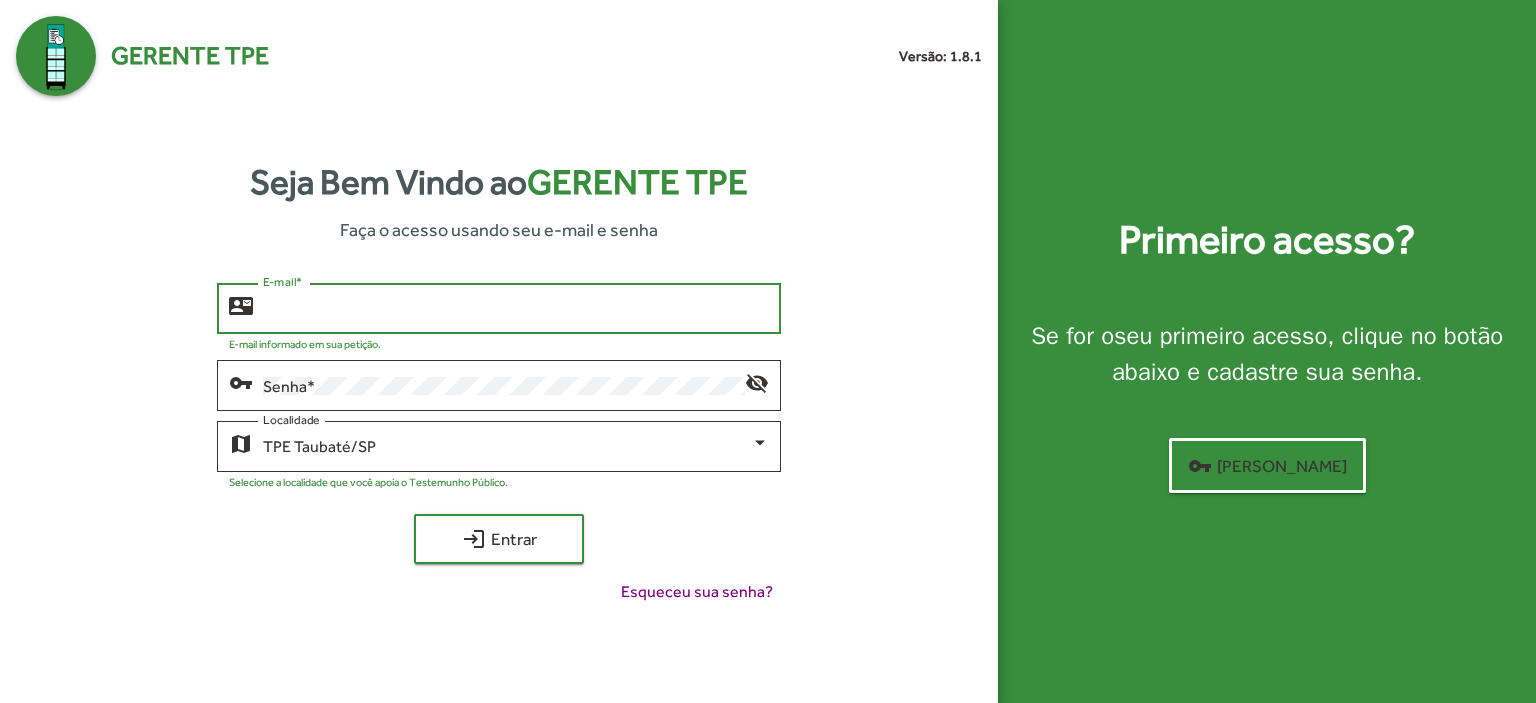 click on "E-mail   *" at bounding box center [516, 309] 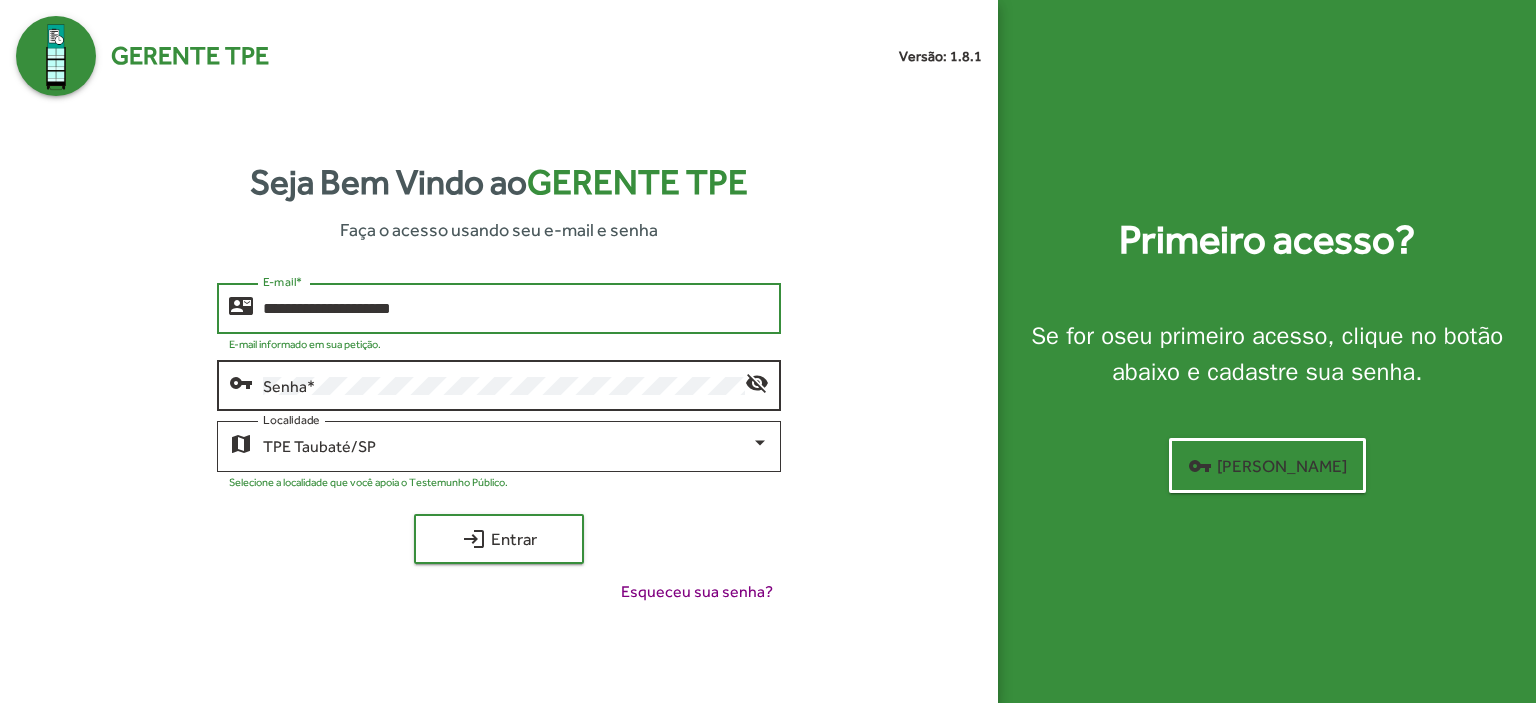 type on "**********" 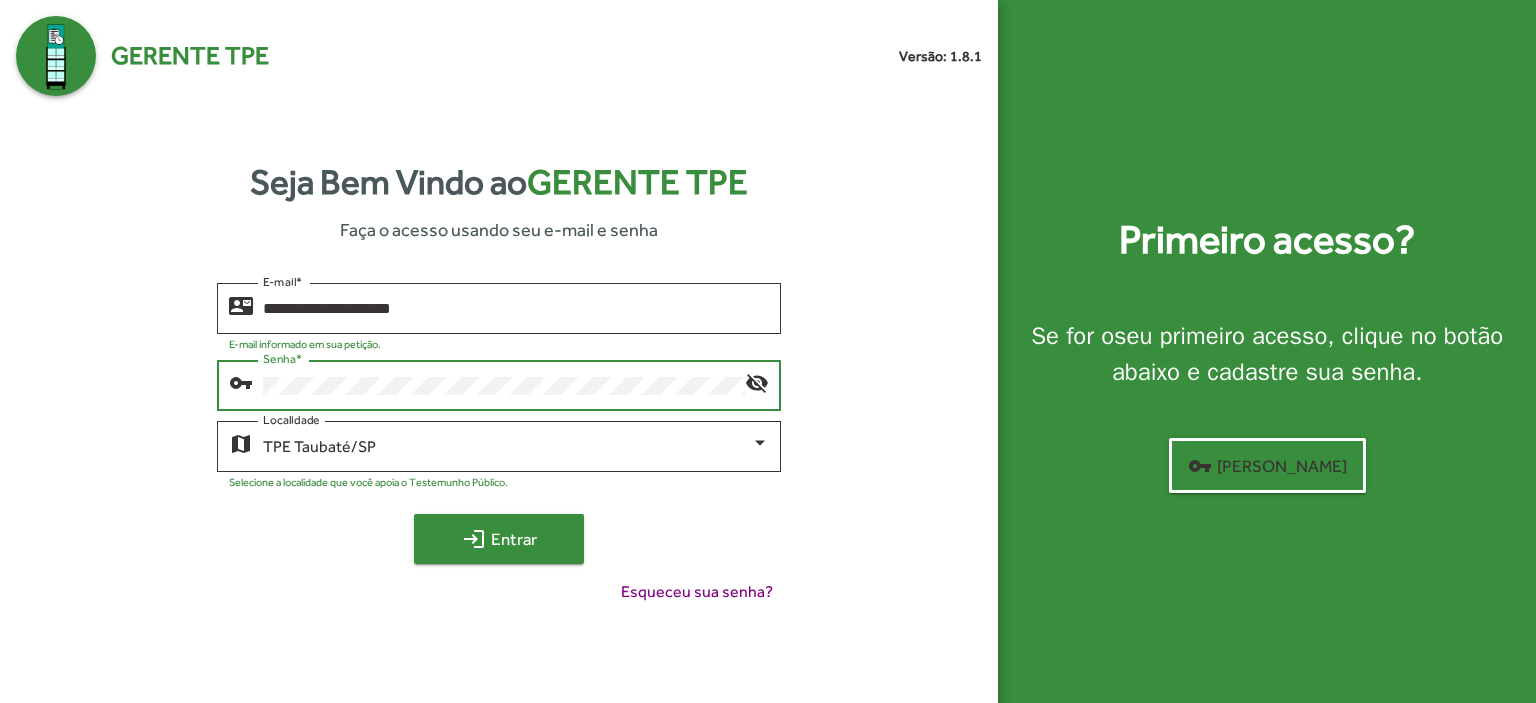 click on "login  Entrar" 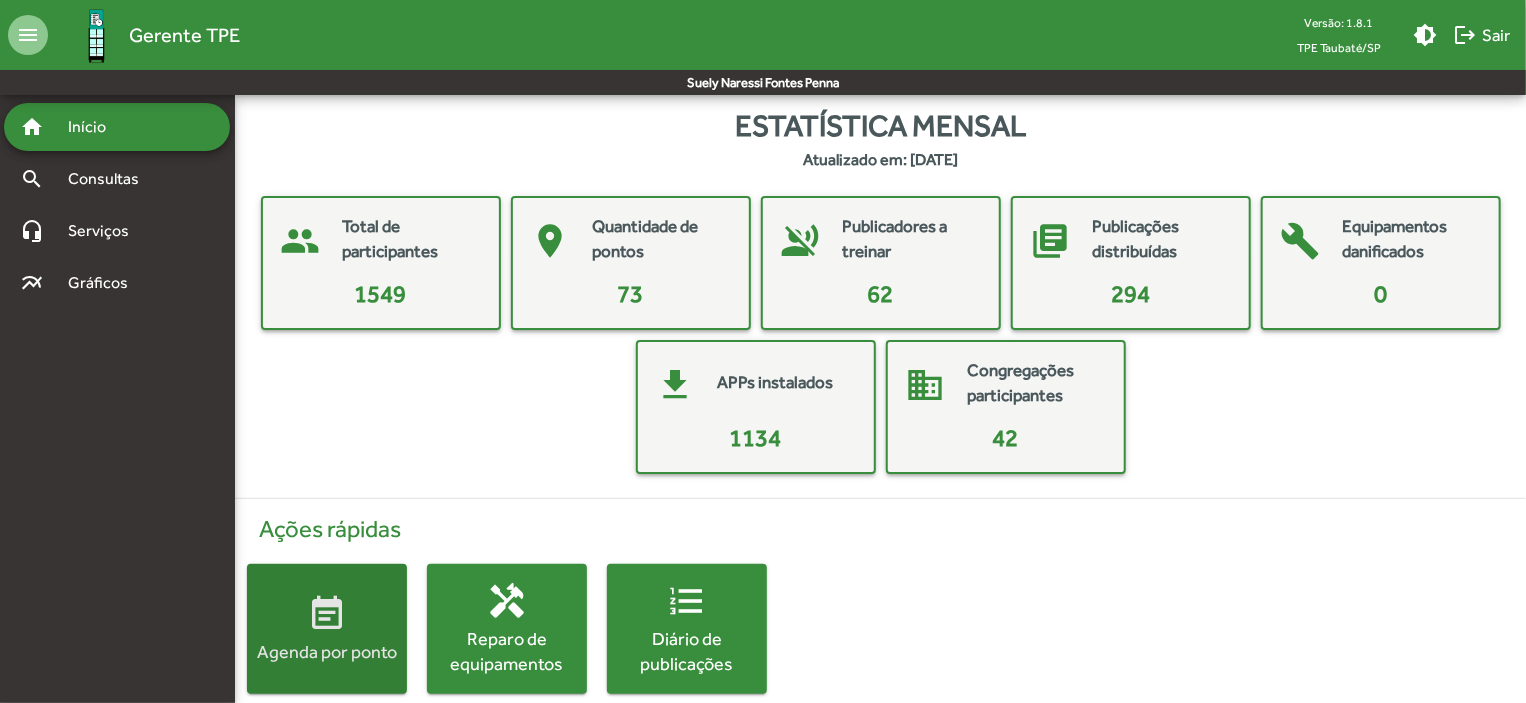 click on "event_note  Agenda por ponto" 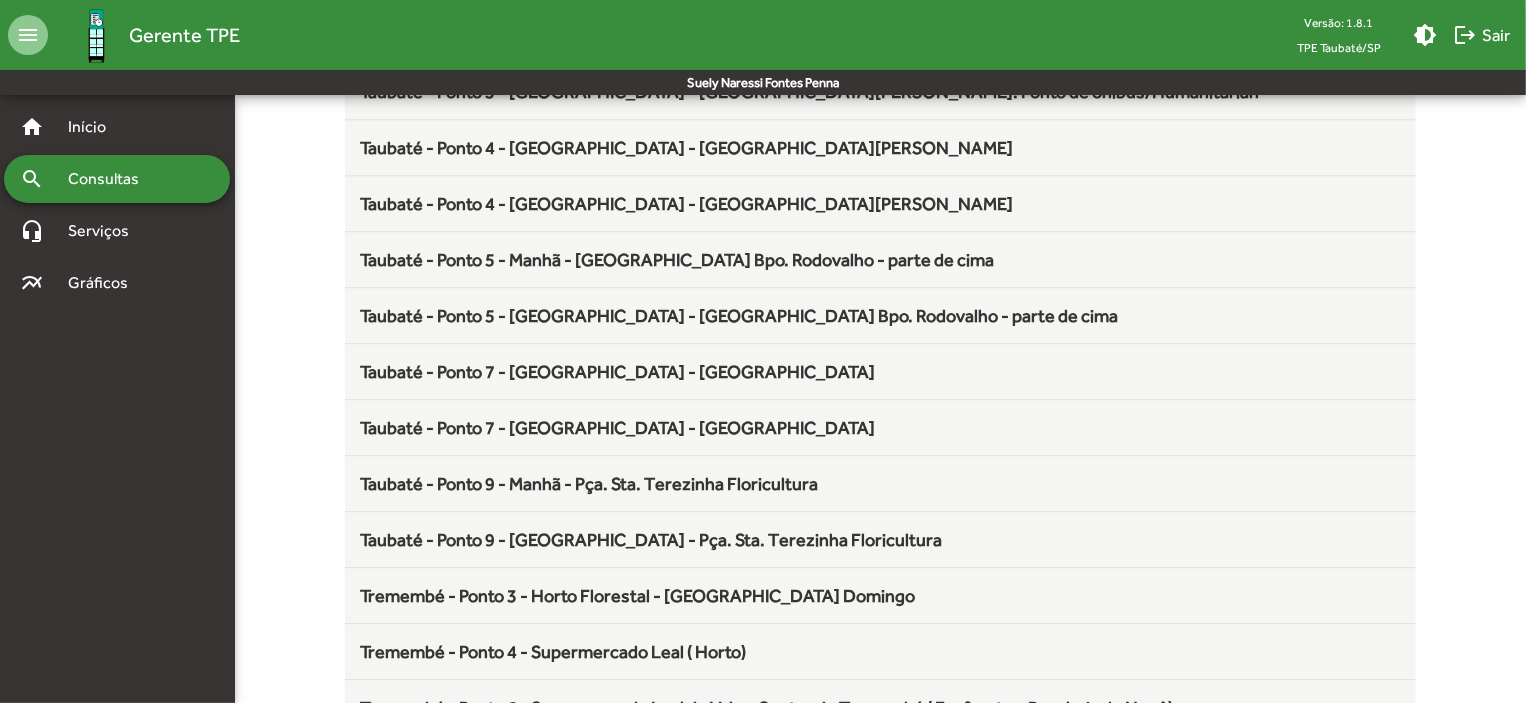 scroll, scrollTop: 2636, scrollLeft: 0, axis: vertical 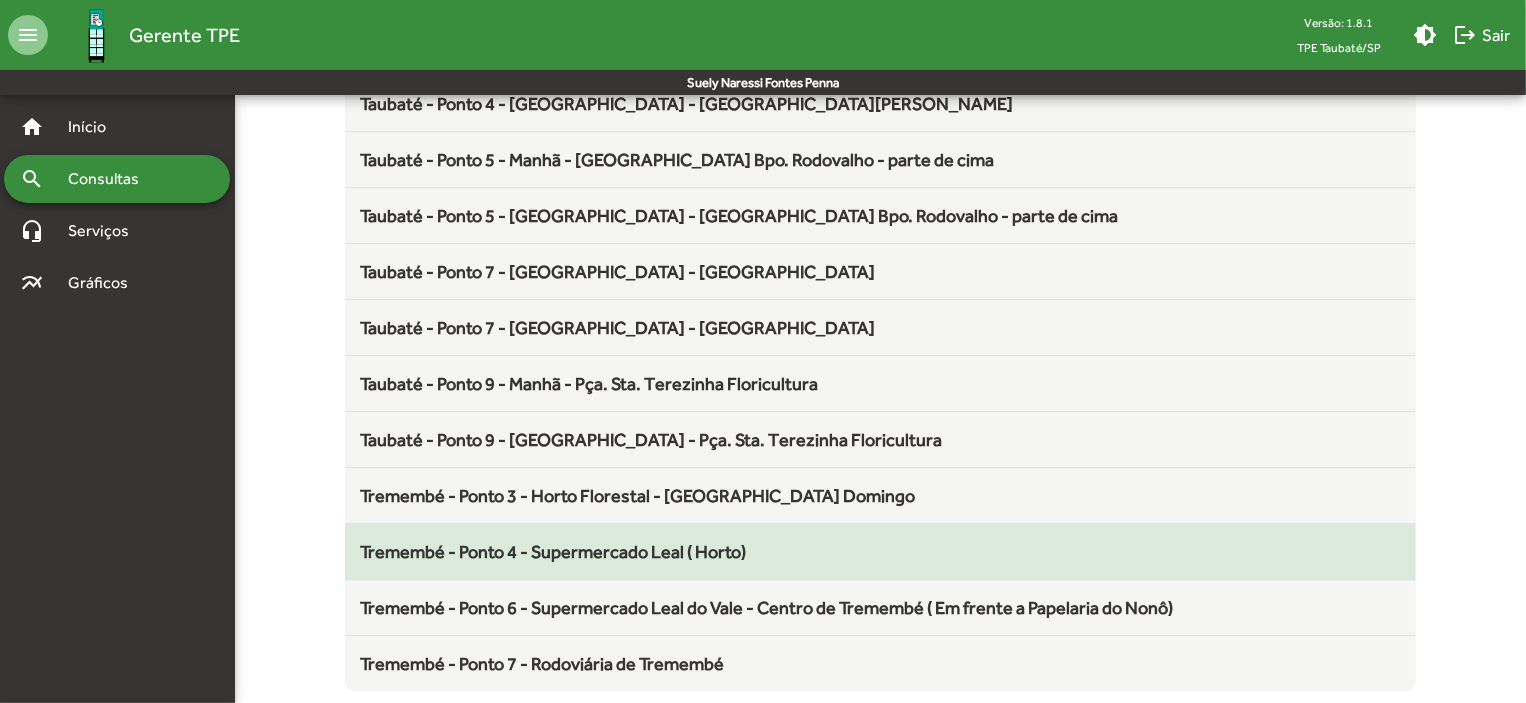 click on "Tremembé - Ponto 4 - Supermercado Leal ( Horto)" 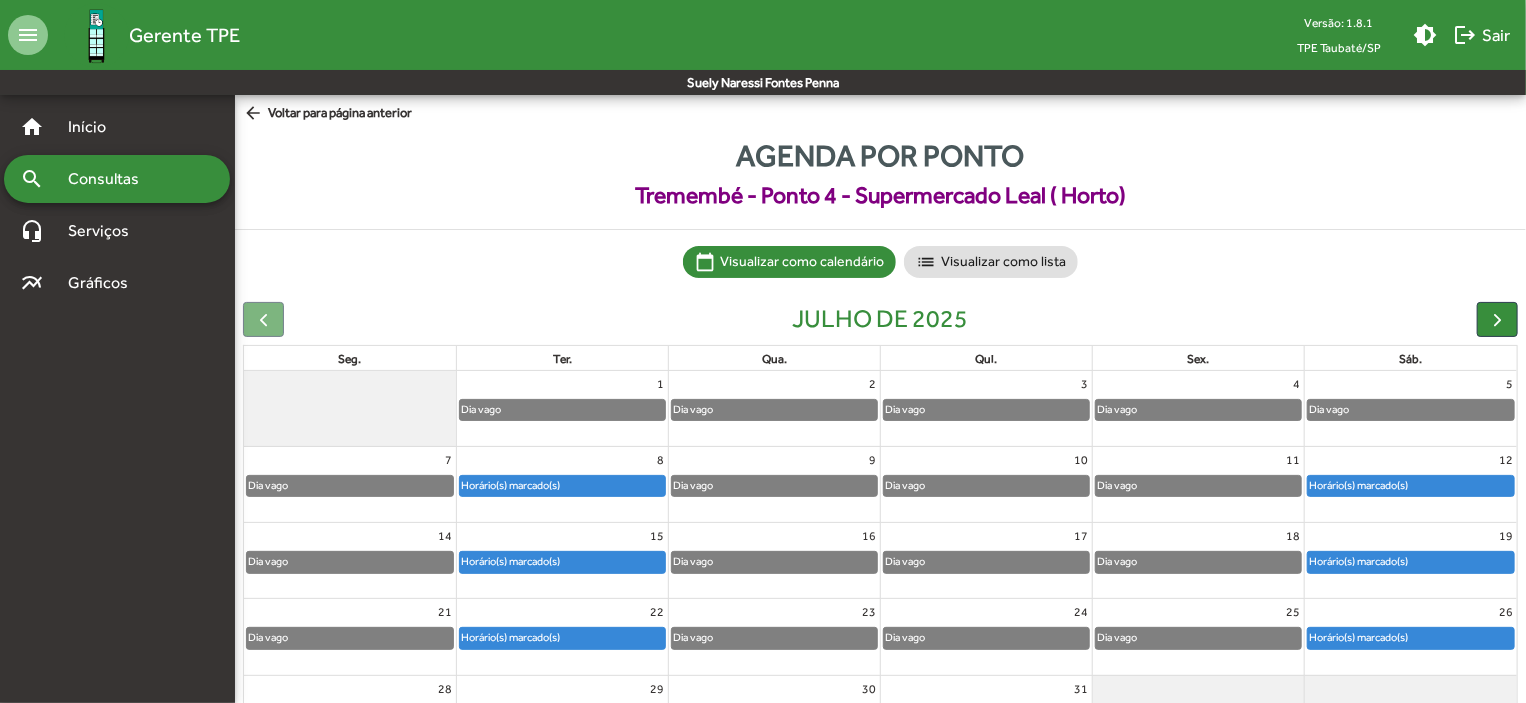 click on "arrow_back" 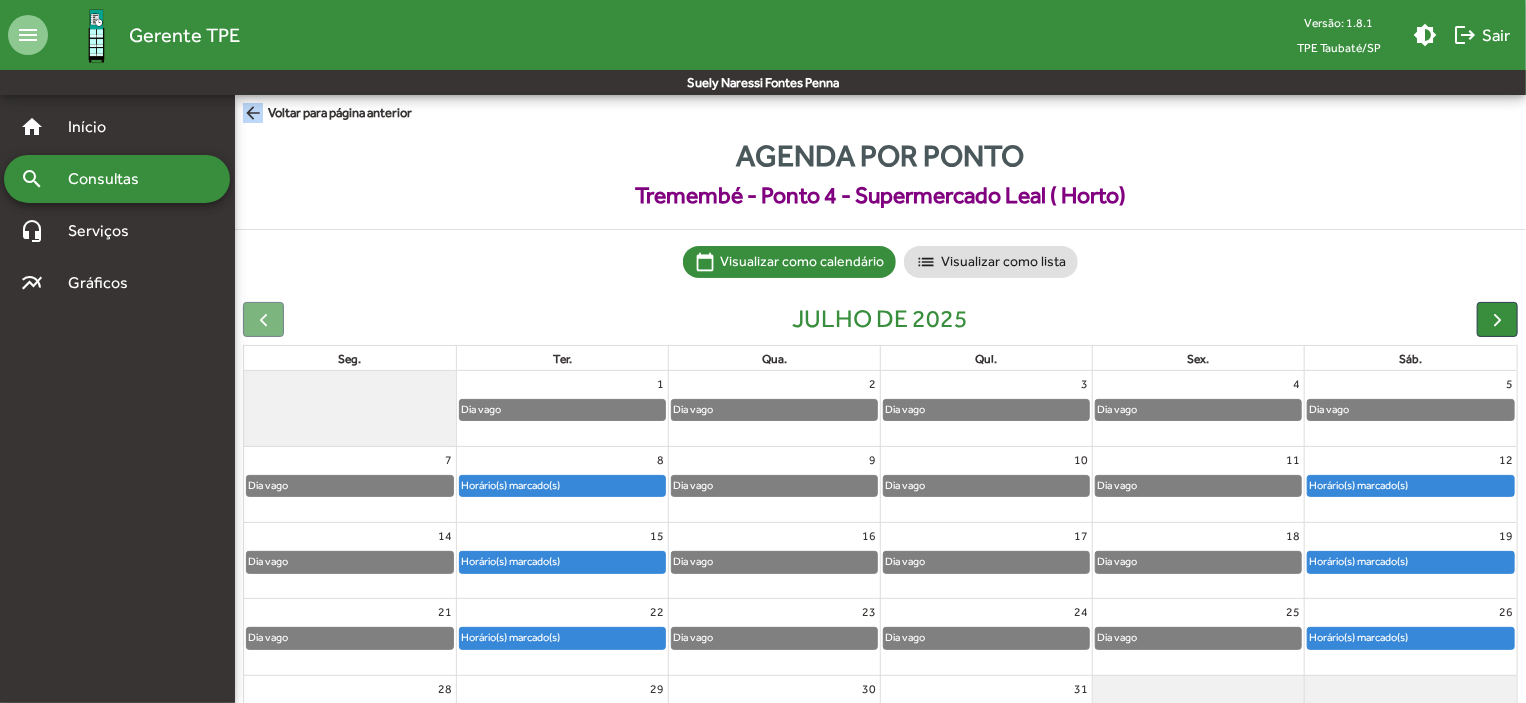 click on "arrow_back" 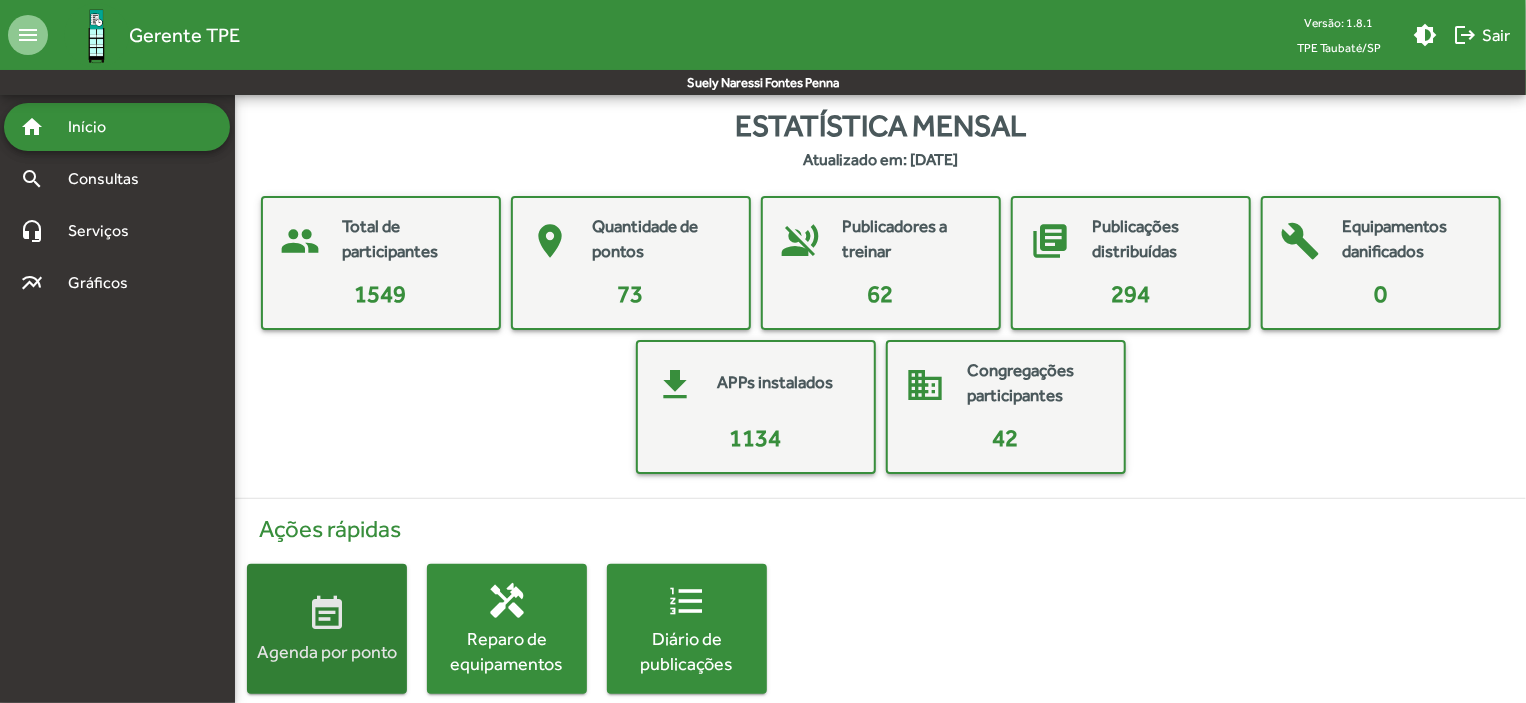 click on "event_note  Agenda por ponto" 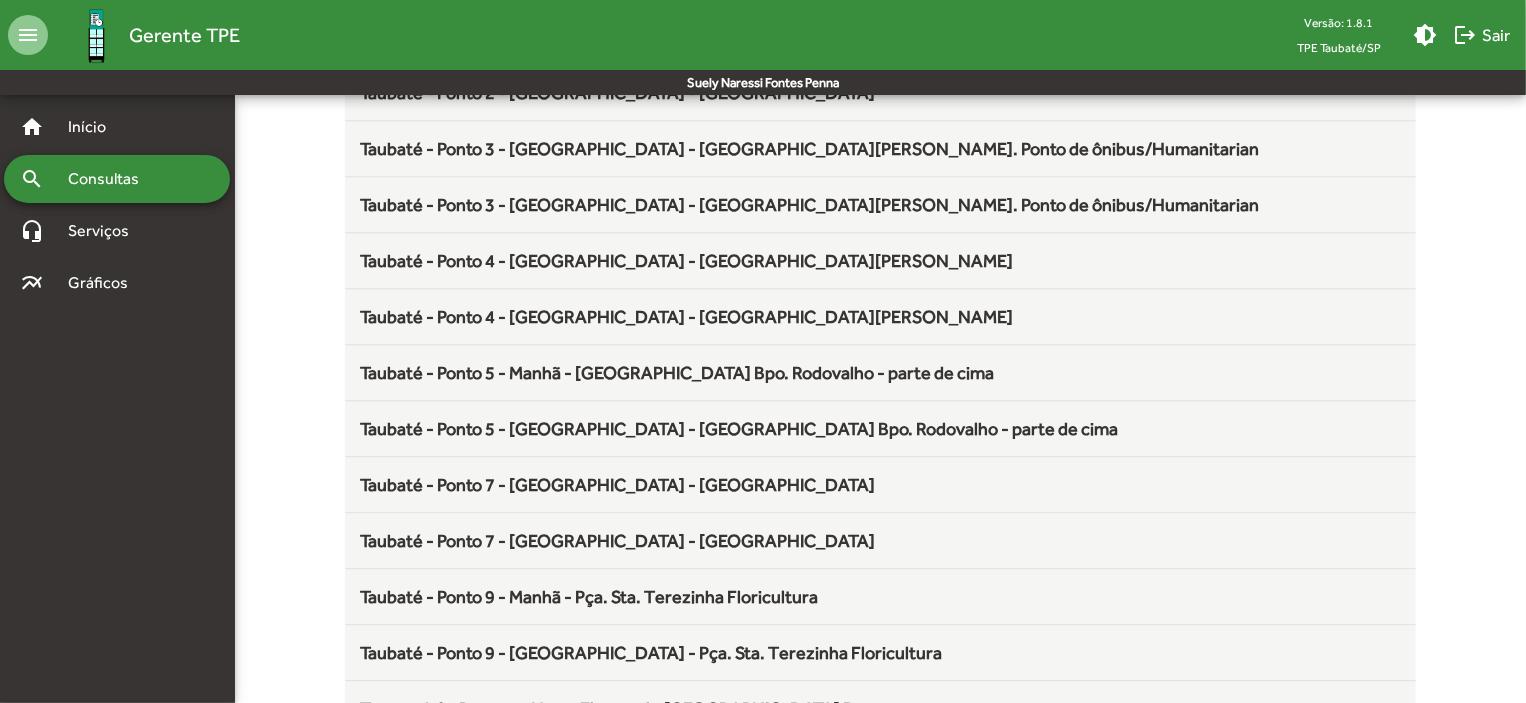 scroll, scrollTop: 2636, scrollLeft: 0, axis: vertical 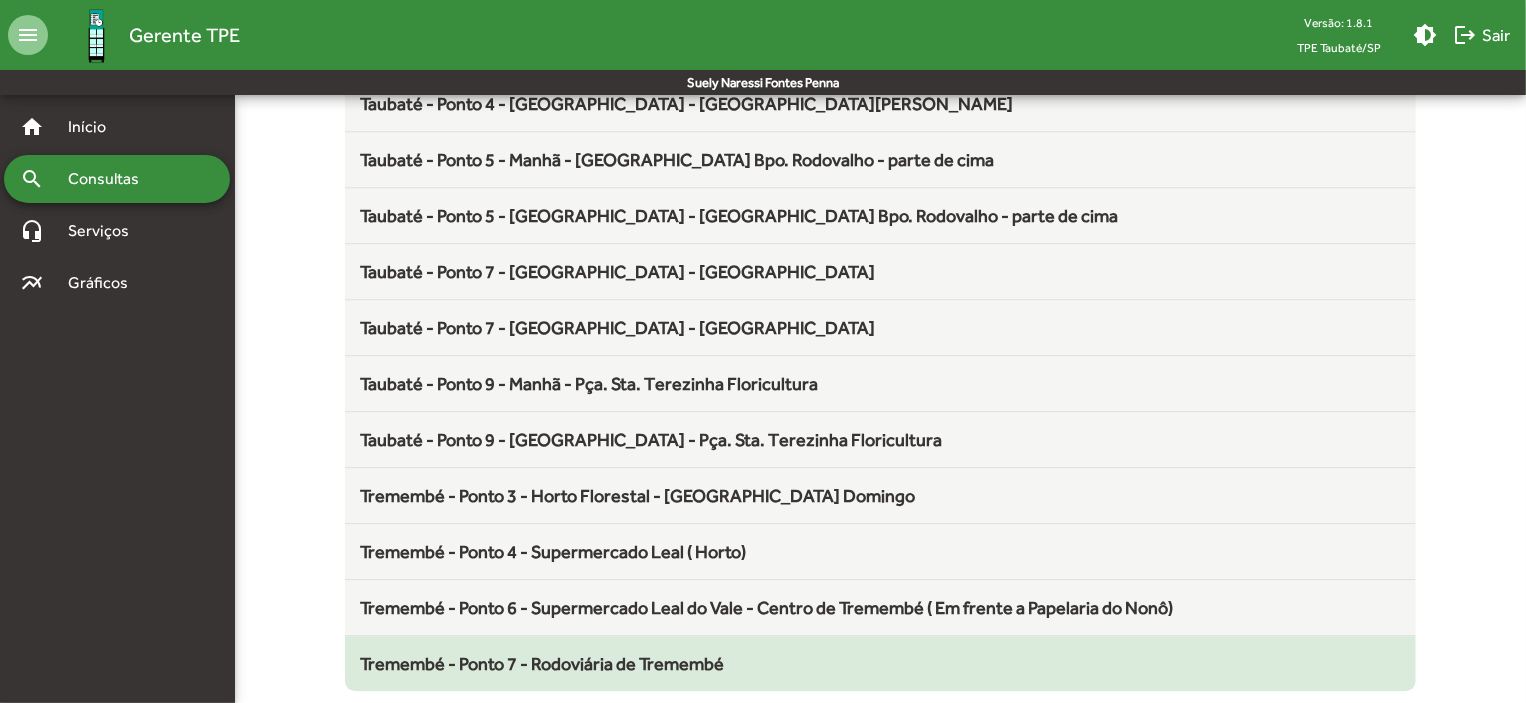 click on "Tremembé - Ponto 7 - Rodoviária de Tremembé" 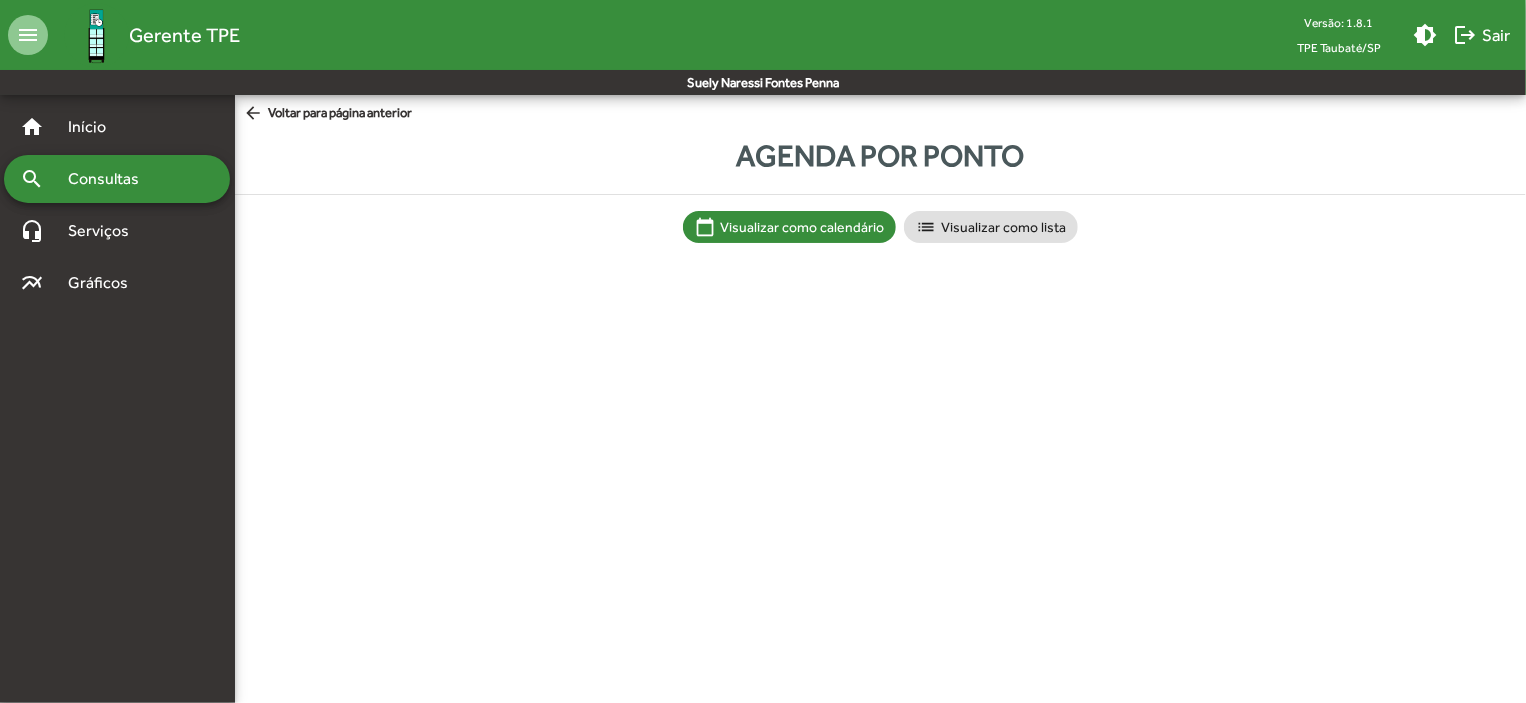 scroll, scrollTop: 0, scrollLeft: 0, axis: both 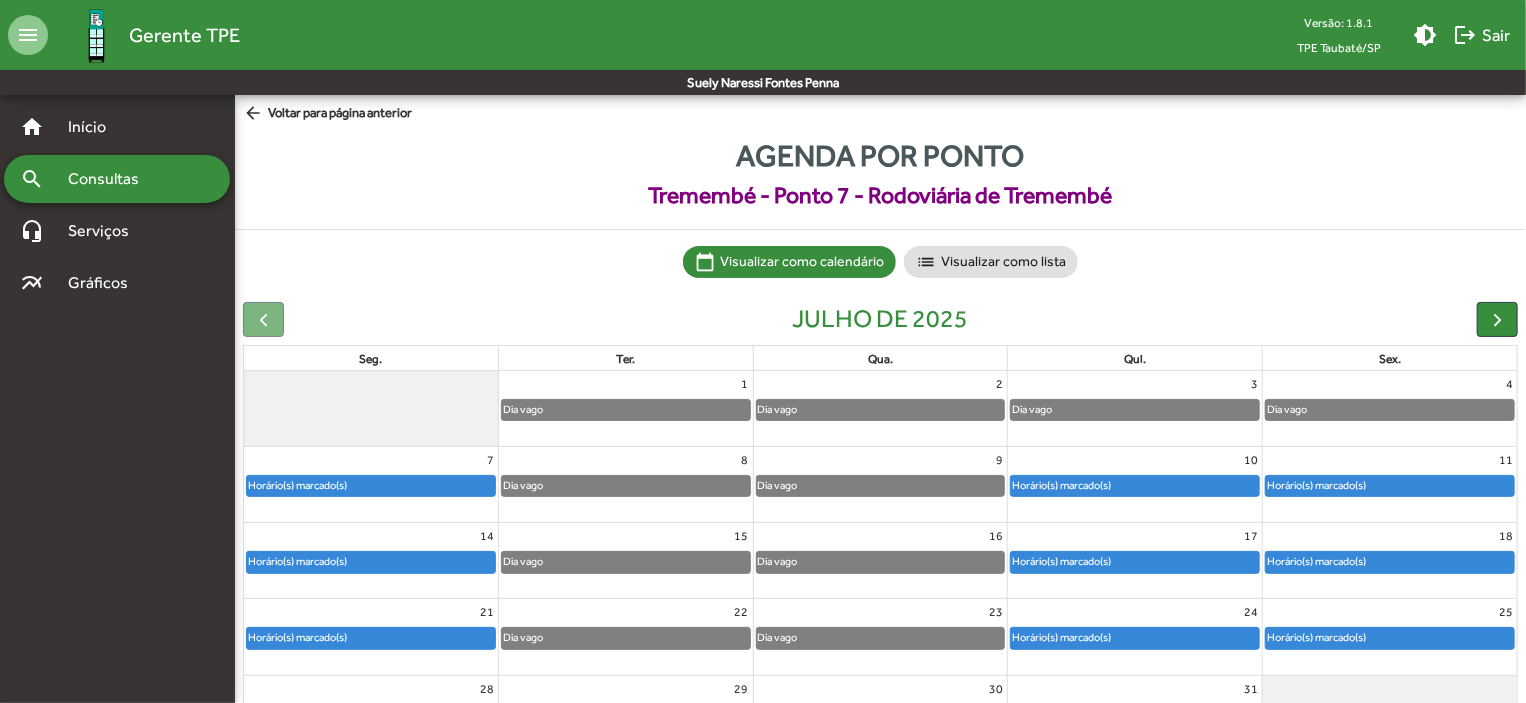 click on "arrow_back" 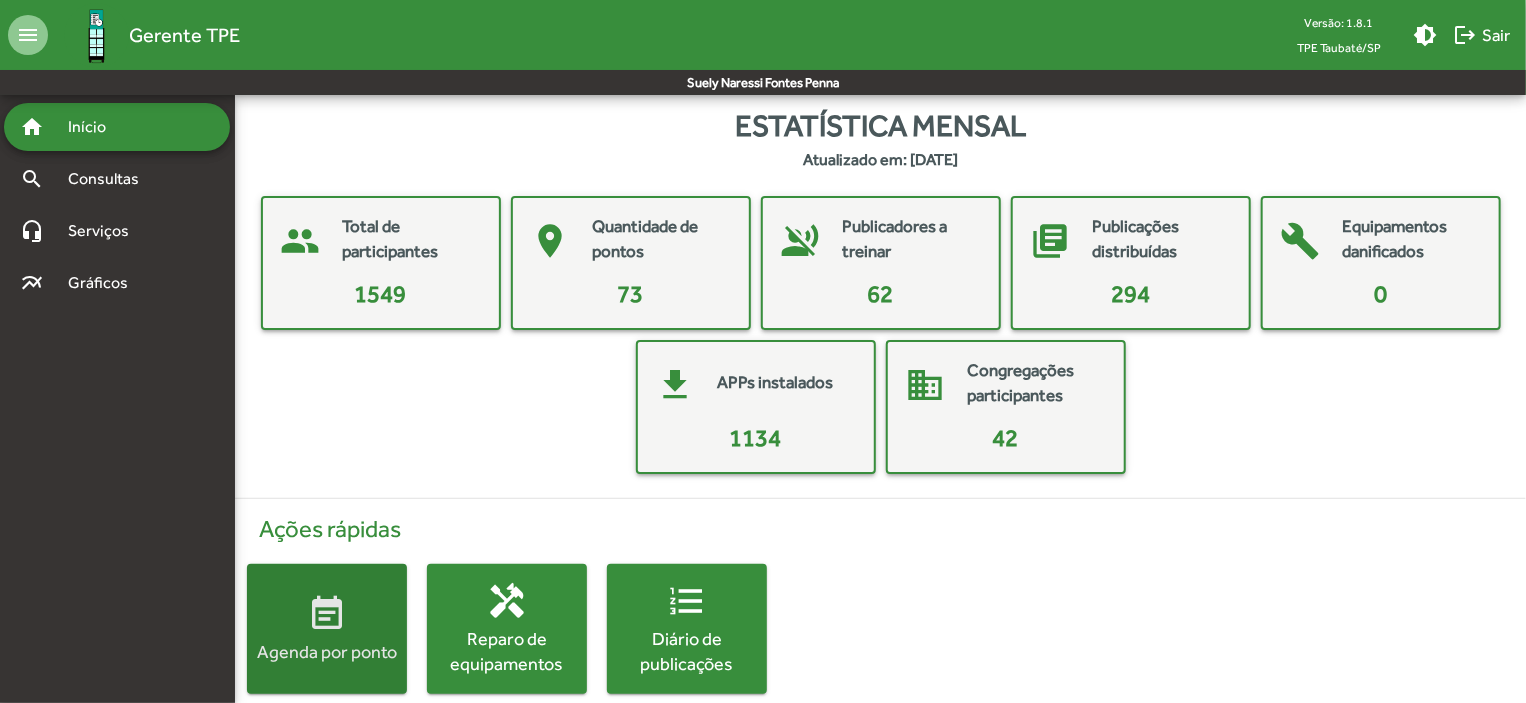 click on "event_note  Agenda por ponto" 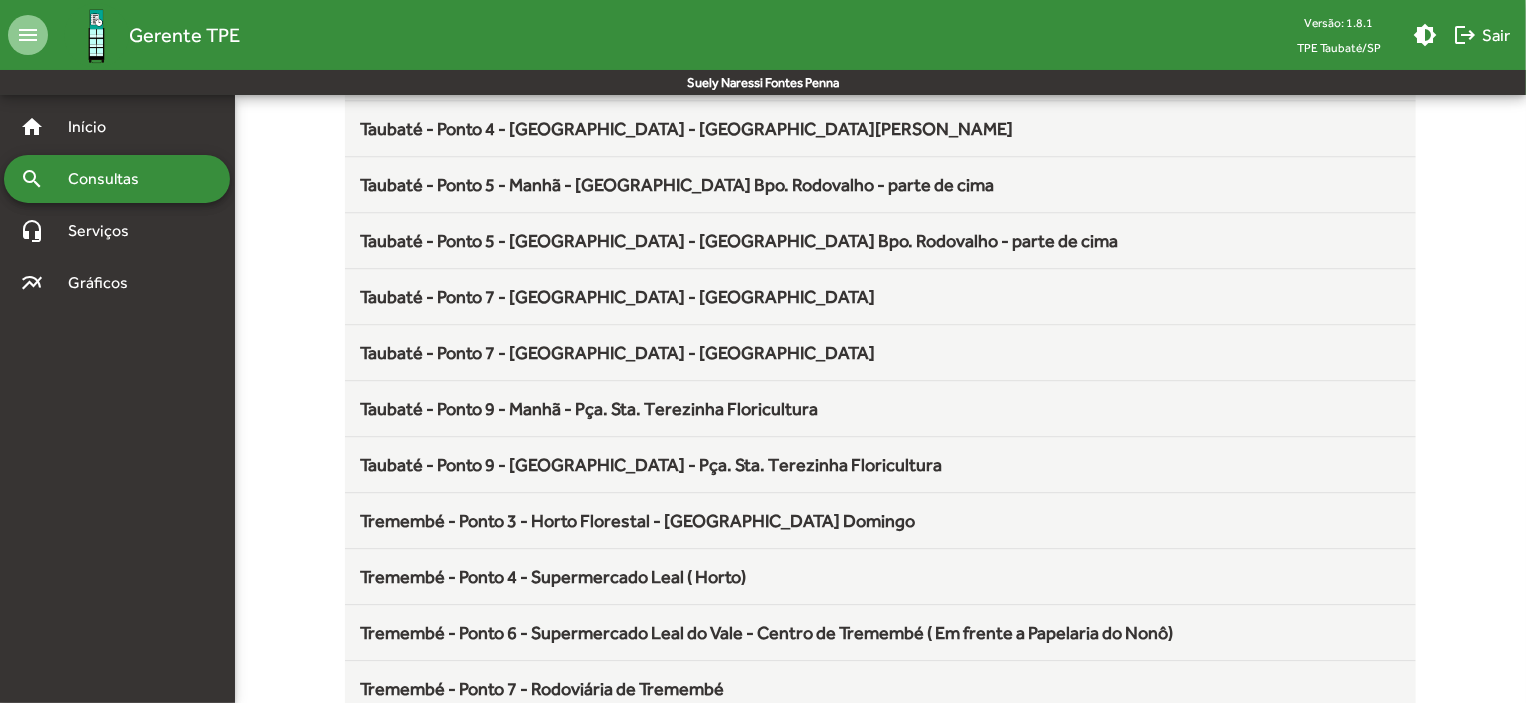 scroll, scrollTop: 2636, scrollLeft: 0, axis: vertical 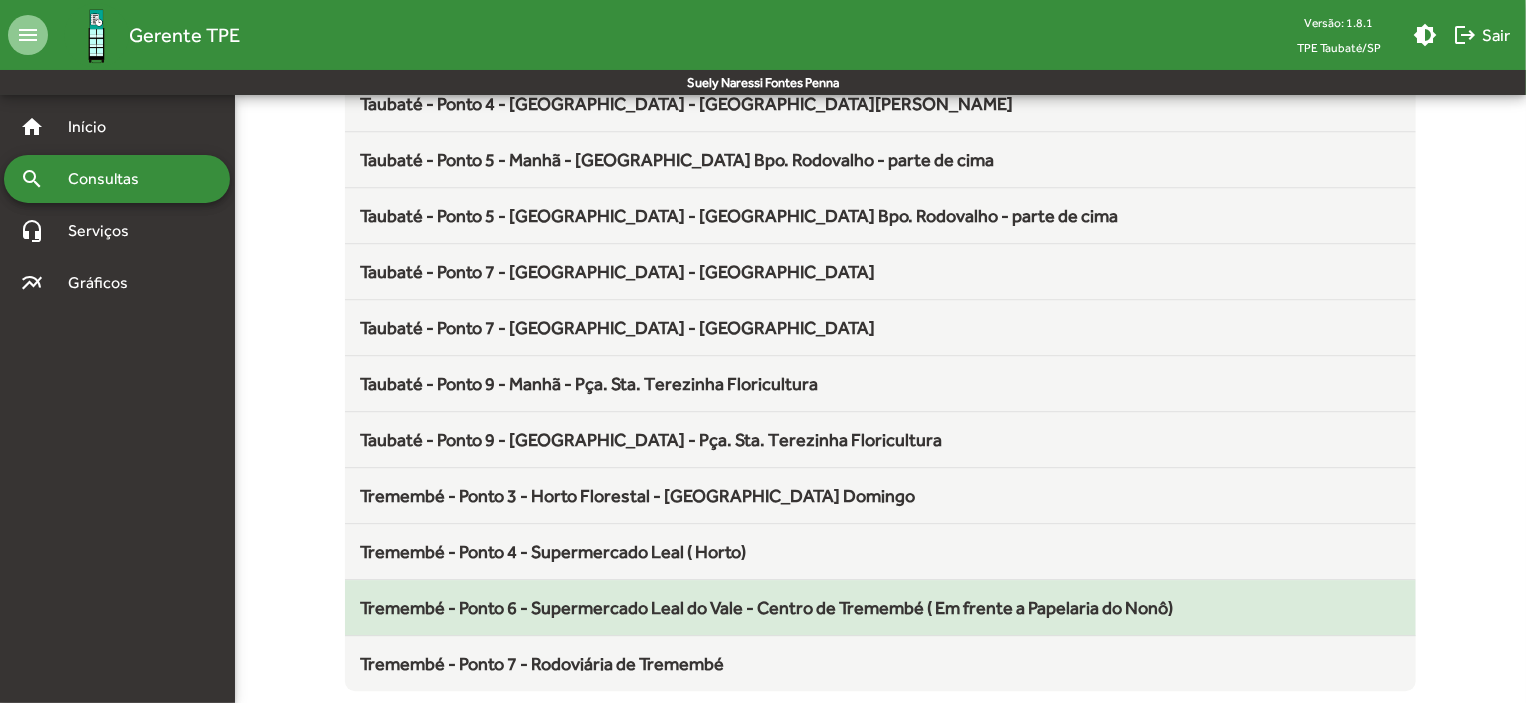 click on "Tremembé - Ponto 6 - Supermercado Leal do Vale - Centro de Tremembé ( Em frente a Papelaria do Nonô)" 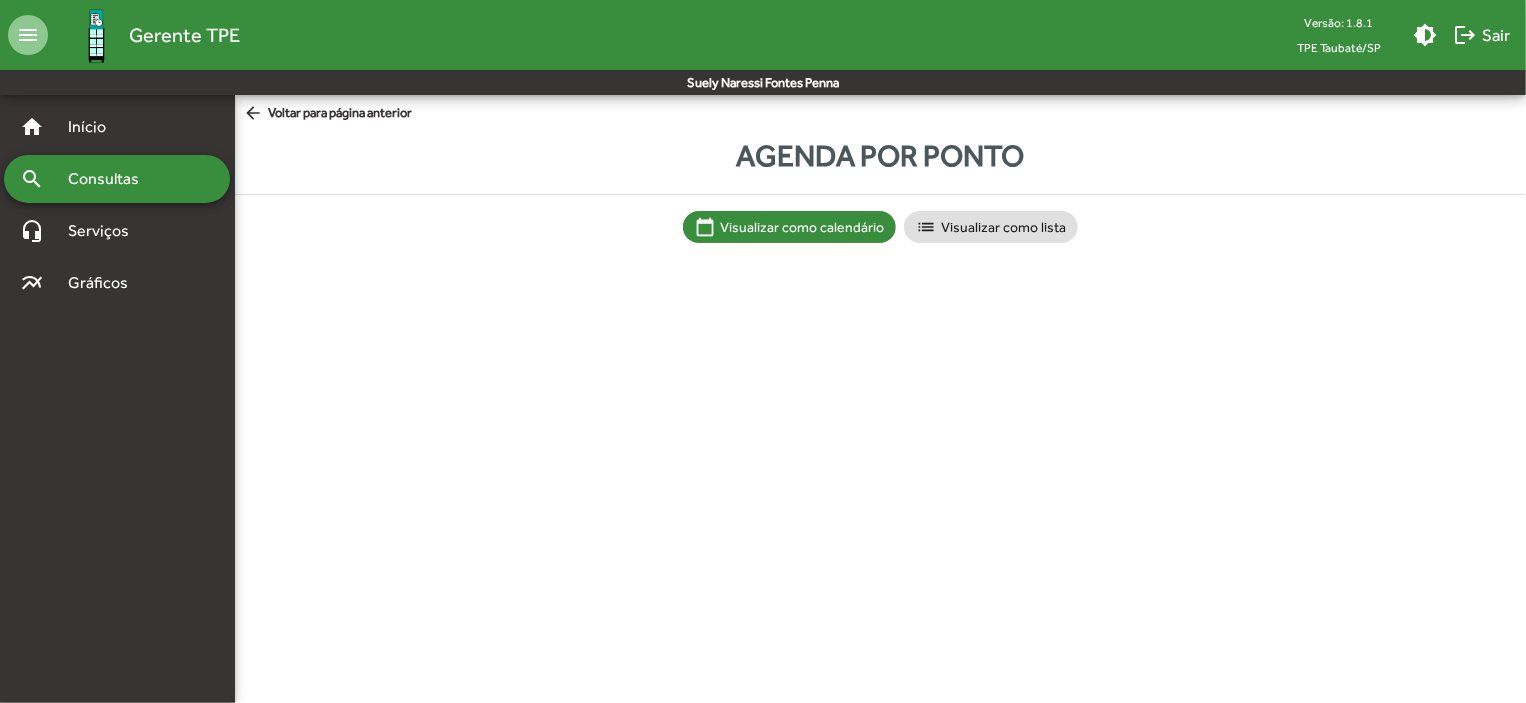 scroll, scrollTop: 0, scrollLeft: 0, axis: both 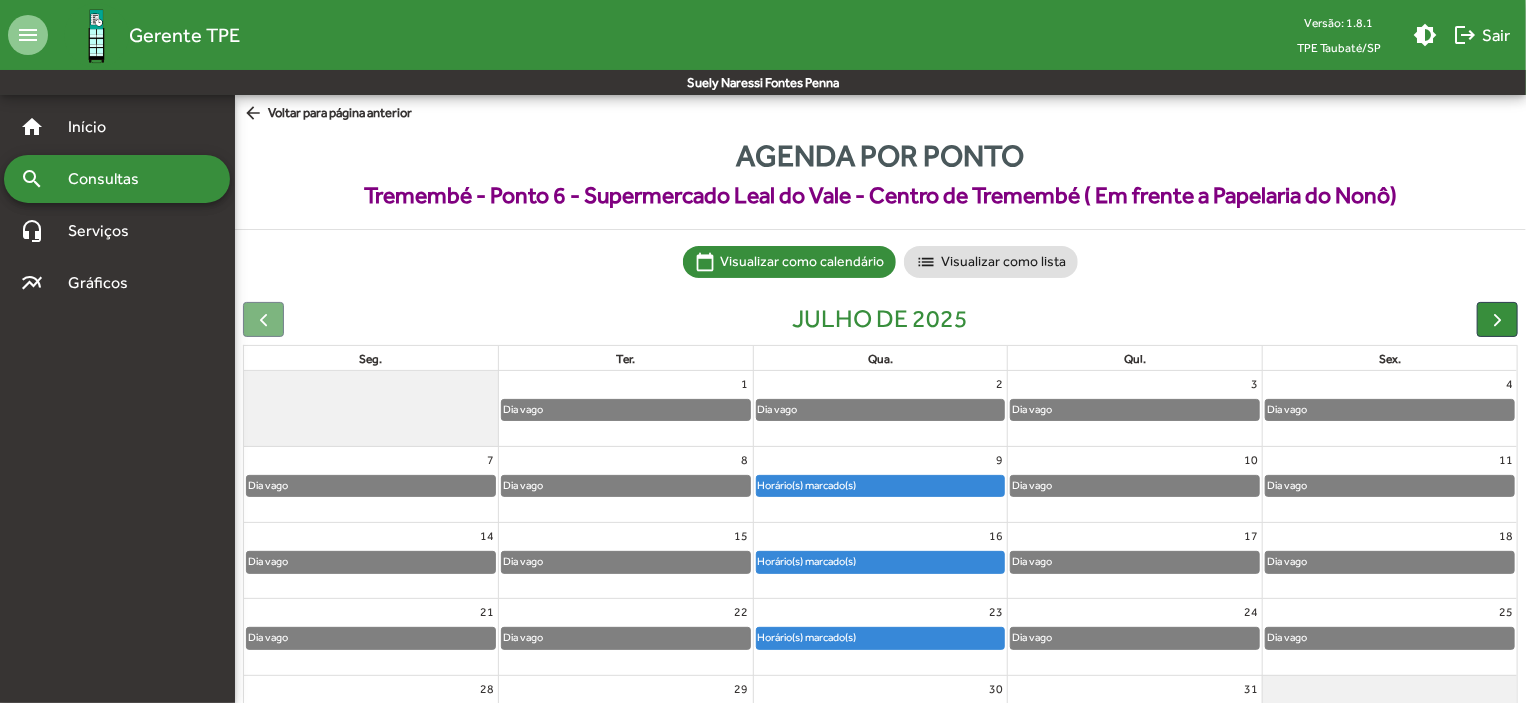 click on "Horário(s) marcado(s)" 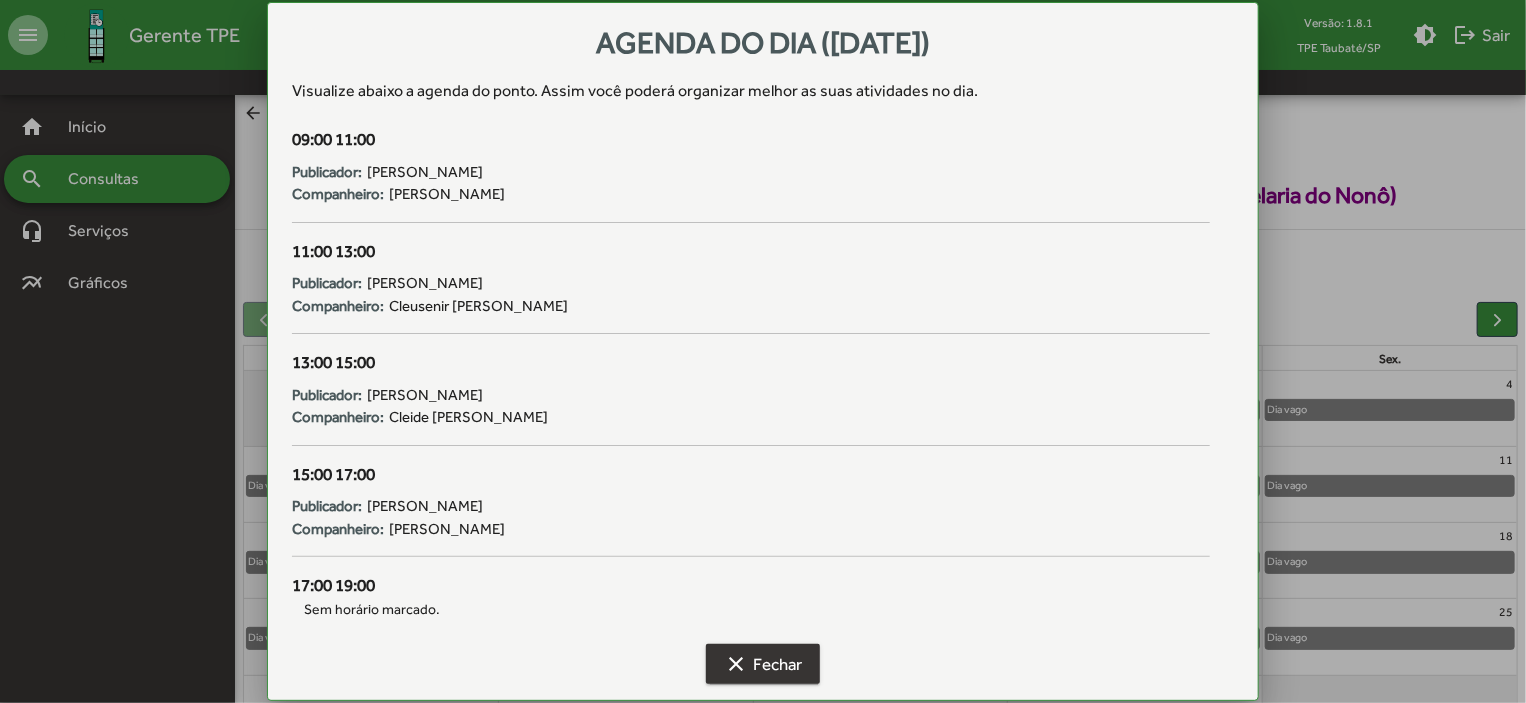 click on "clear  Fechar" at bounding box center (763, 664) 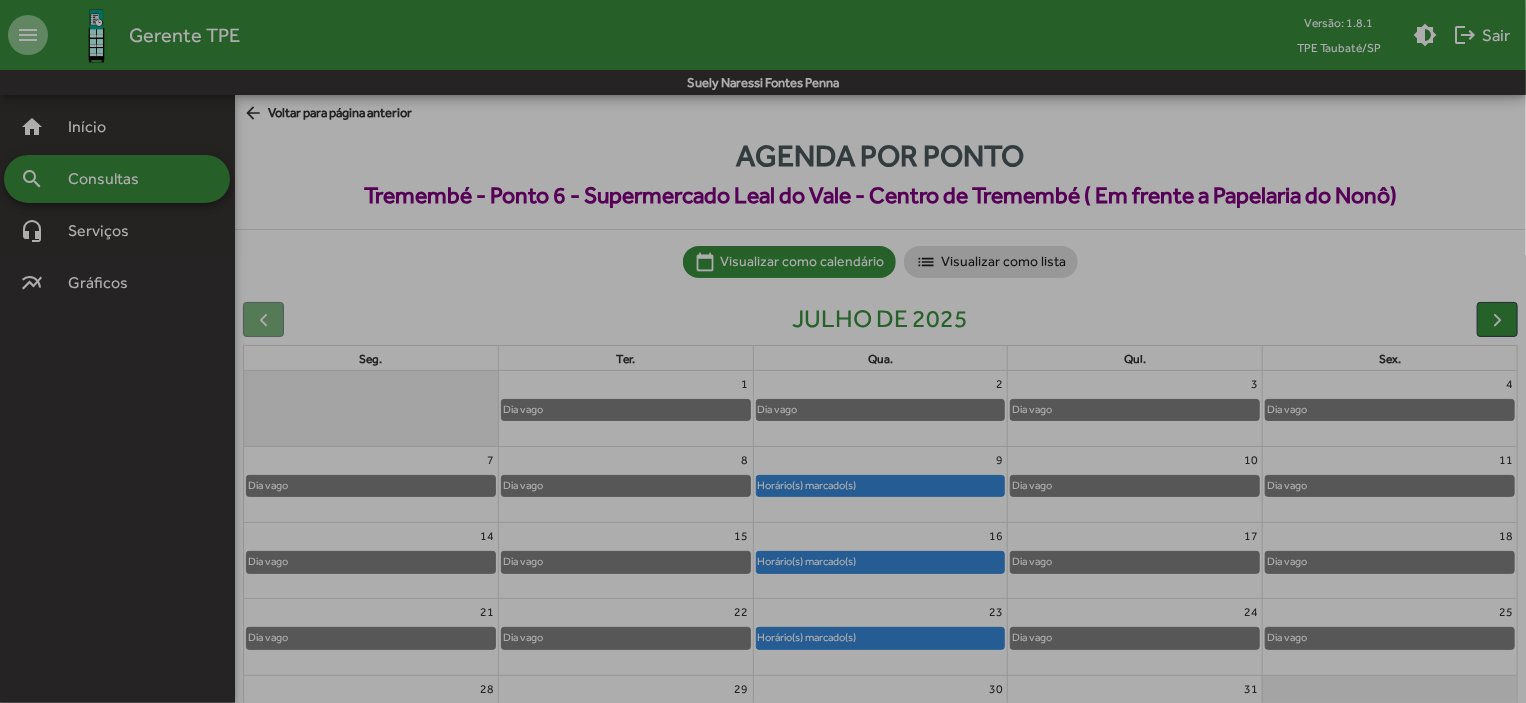 click on "clear  Fechar" at bounding box center (763, 664) 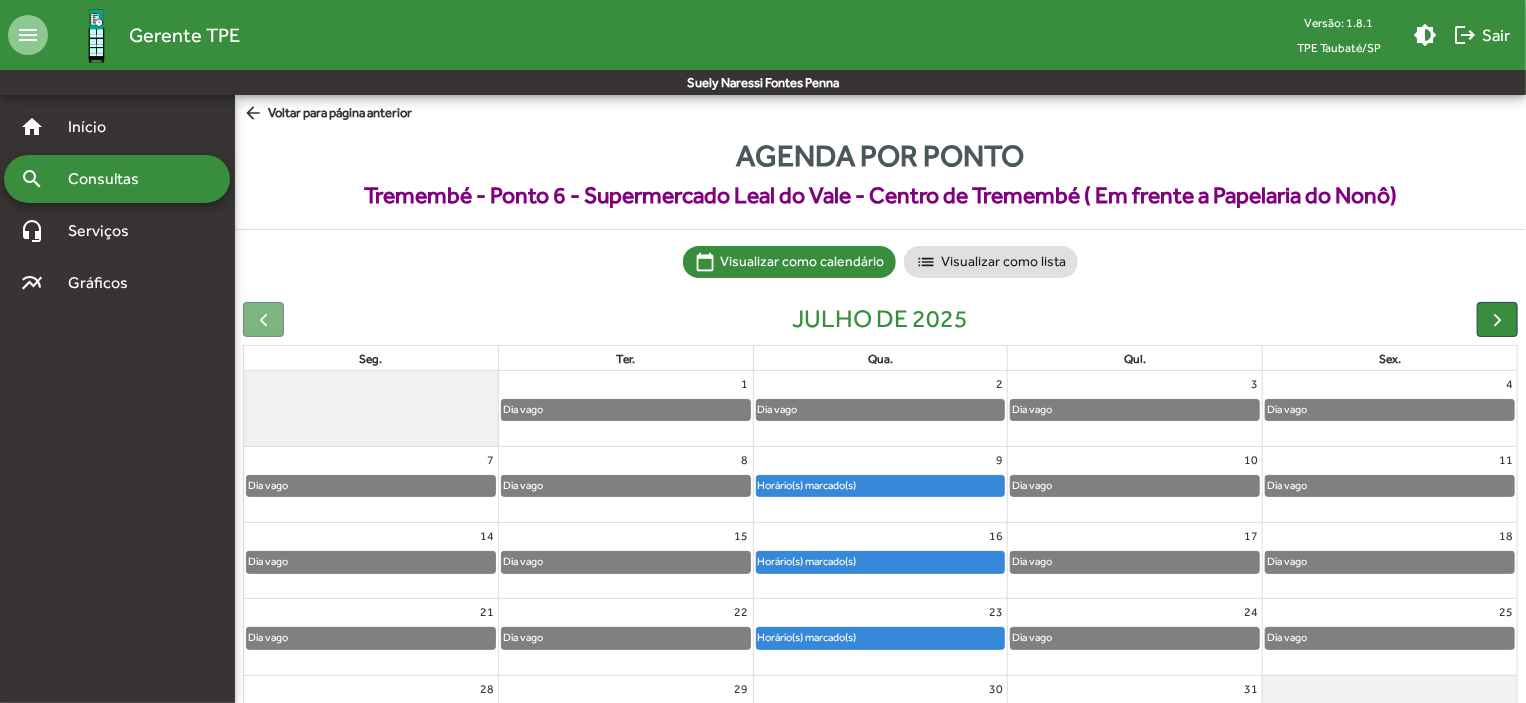 click on "Horário(s) marcado(s)" 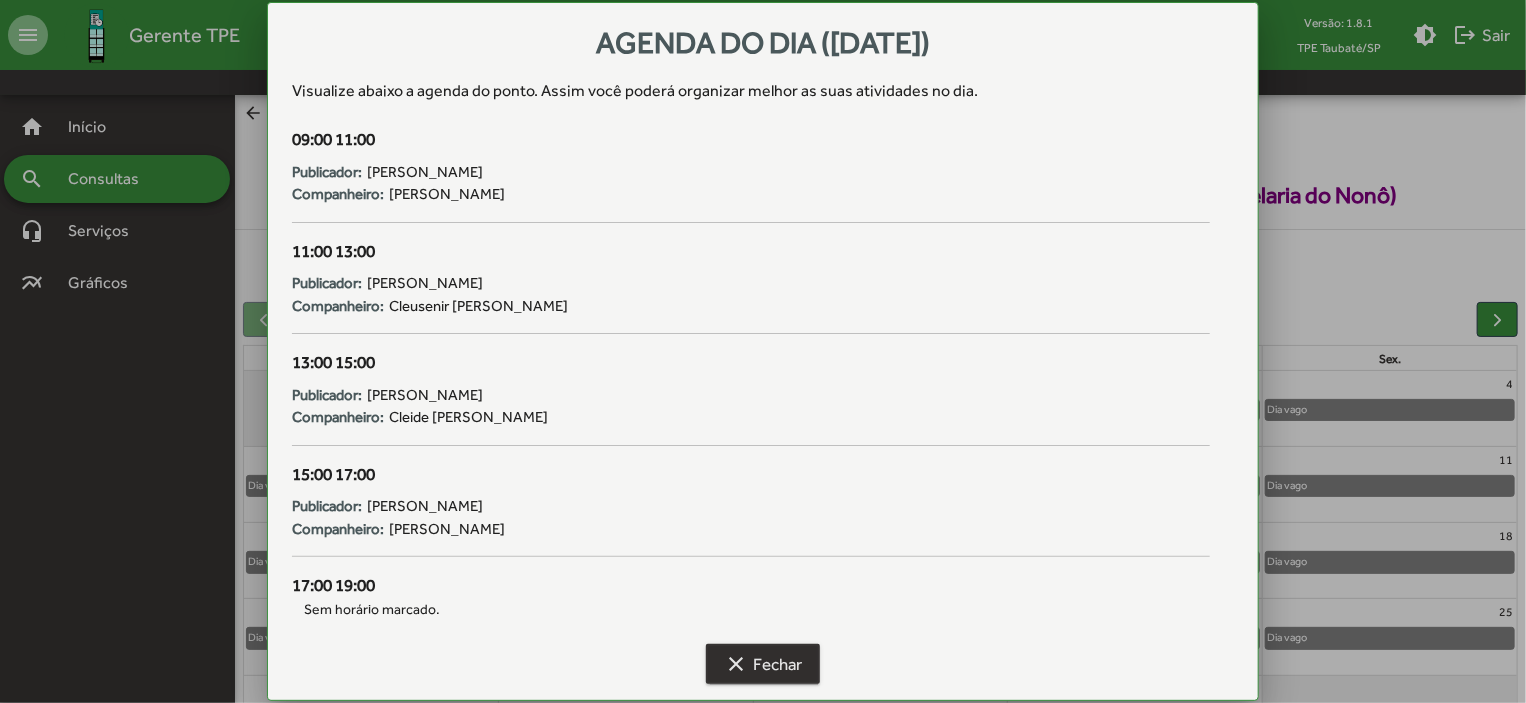 click on "clear  Fechar" at bounding box center (763, 664) 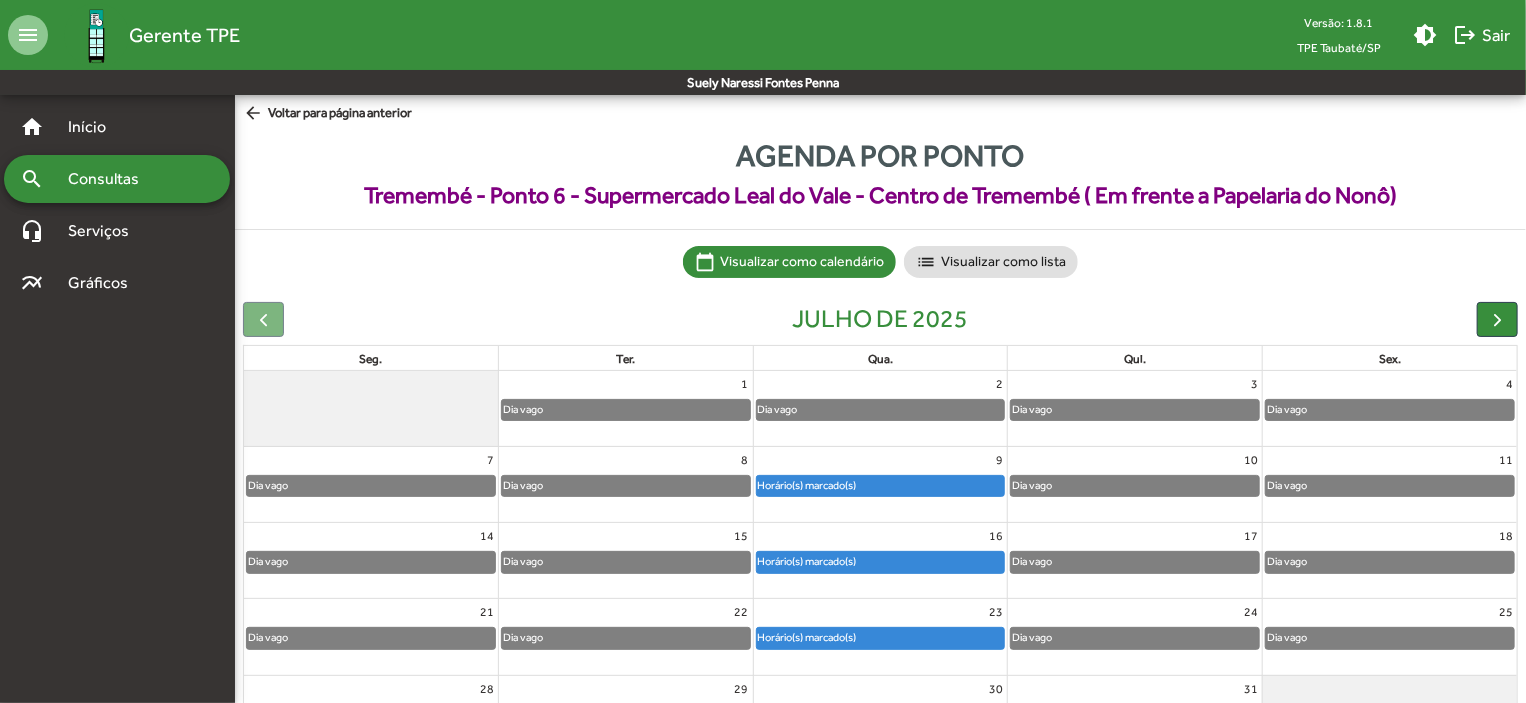 click on "23 Horário(s) marcado(s)" 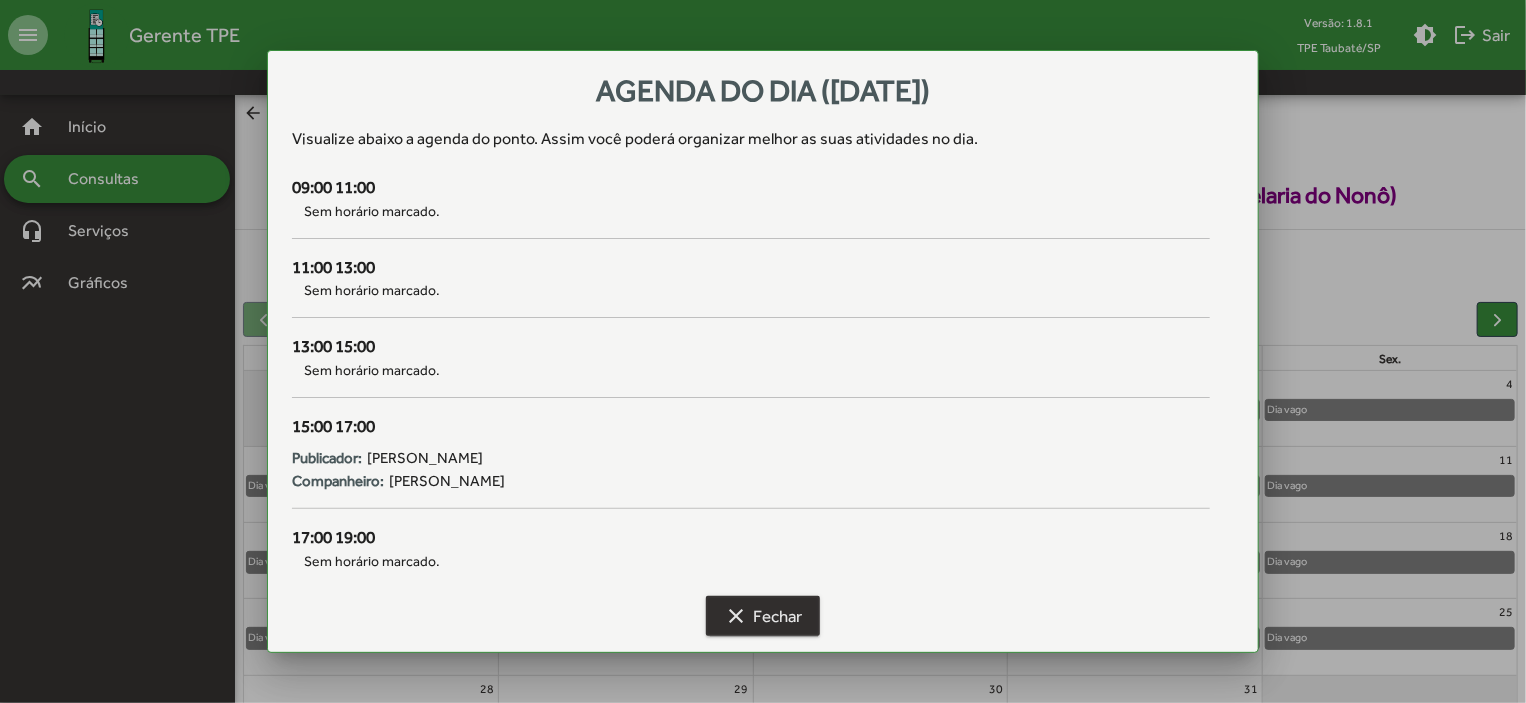 click on "clear  Fechar" at bounding box center (763, 616) 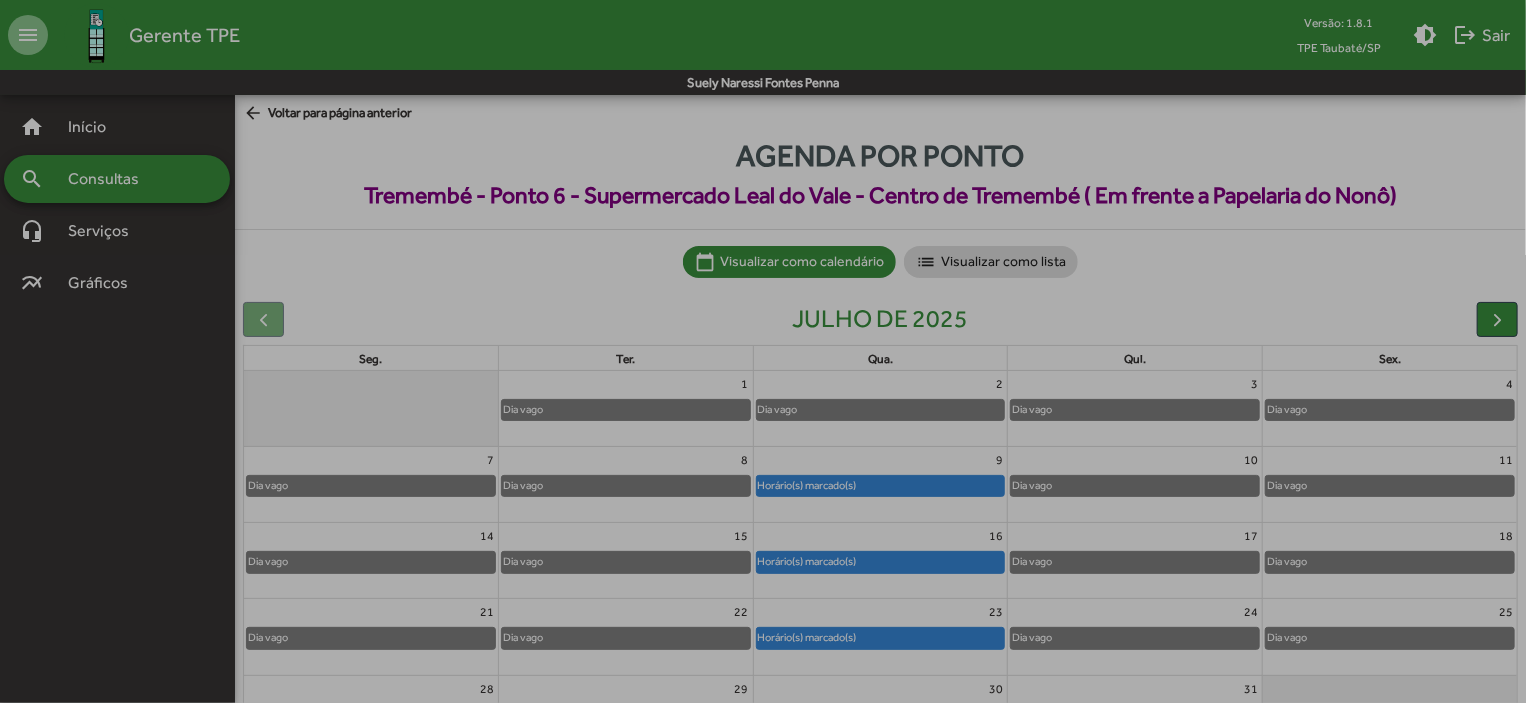 click on "clear  Fechar" at bounding box center [763, 616] 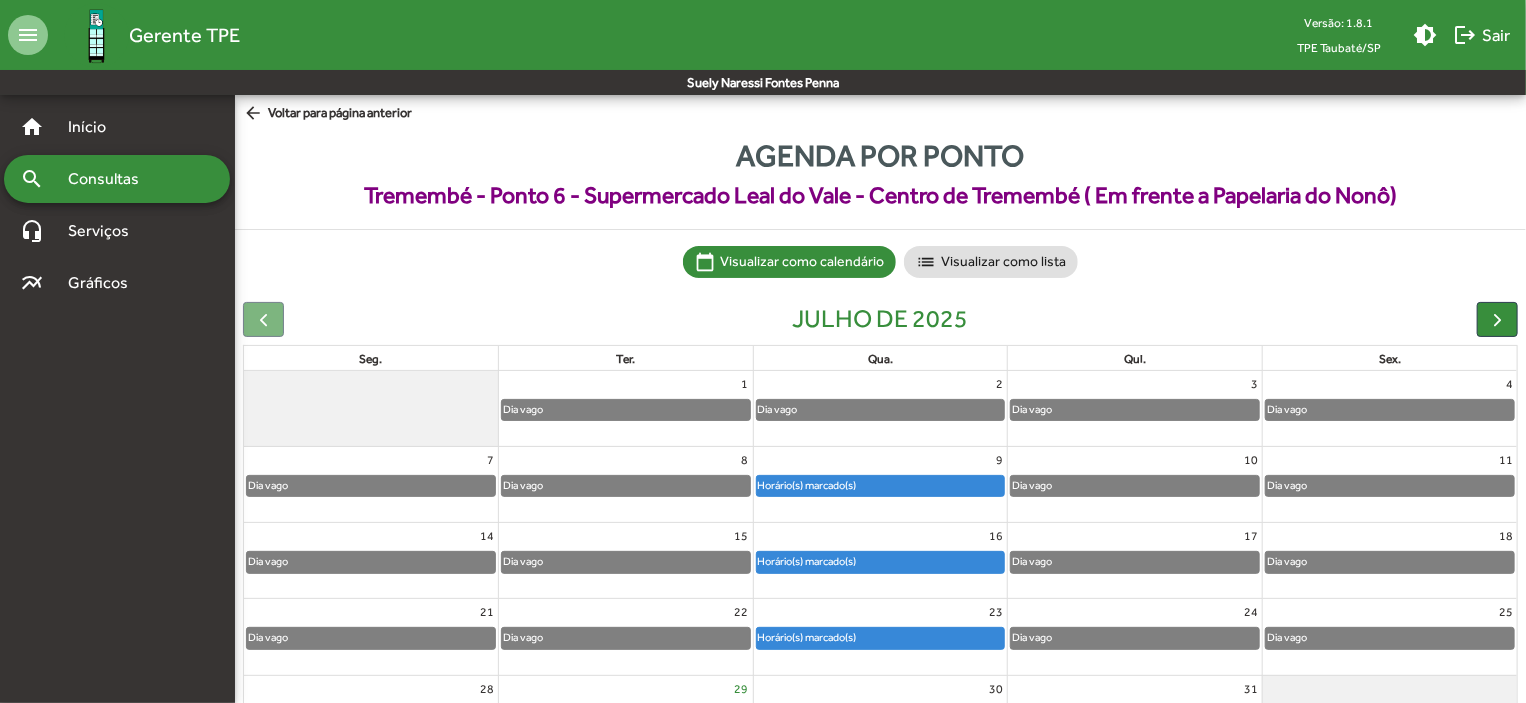 drag, startPoint x: 1018, startPoint y: 695, endPoint x: 748, endPoint y: 677, distance: 270.59933 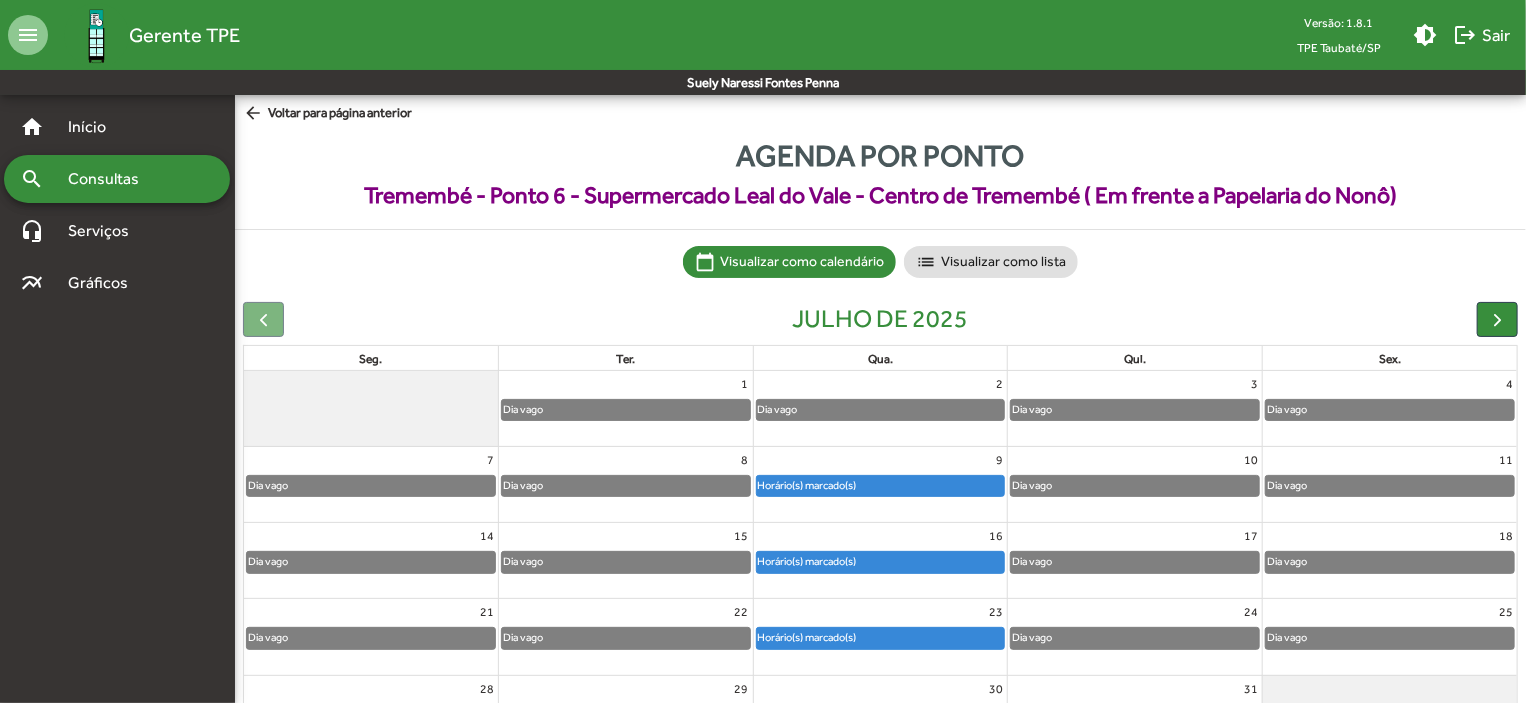 click on "30" 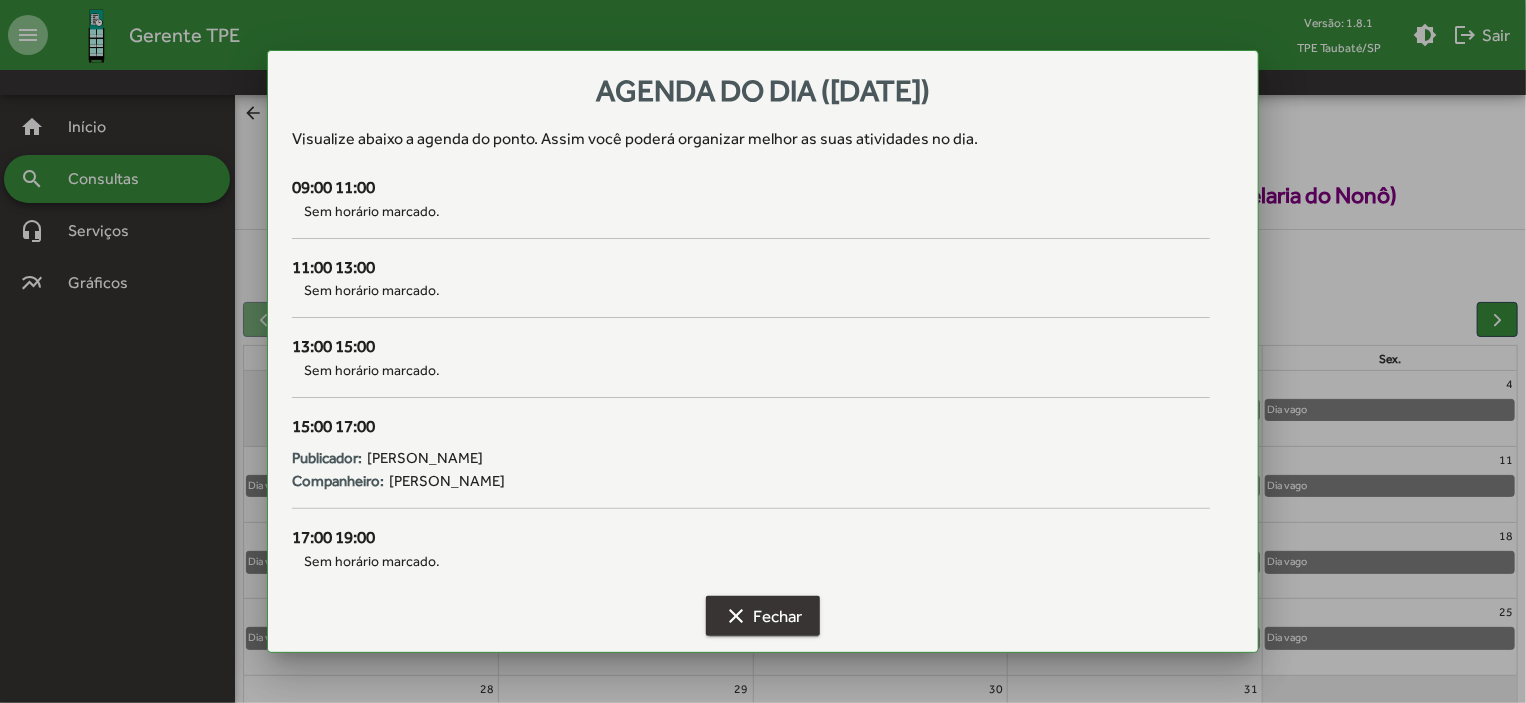 click on "clear  Fechar" at bounding box center (763, 616) 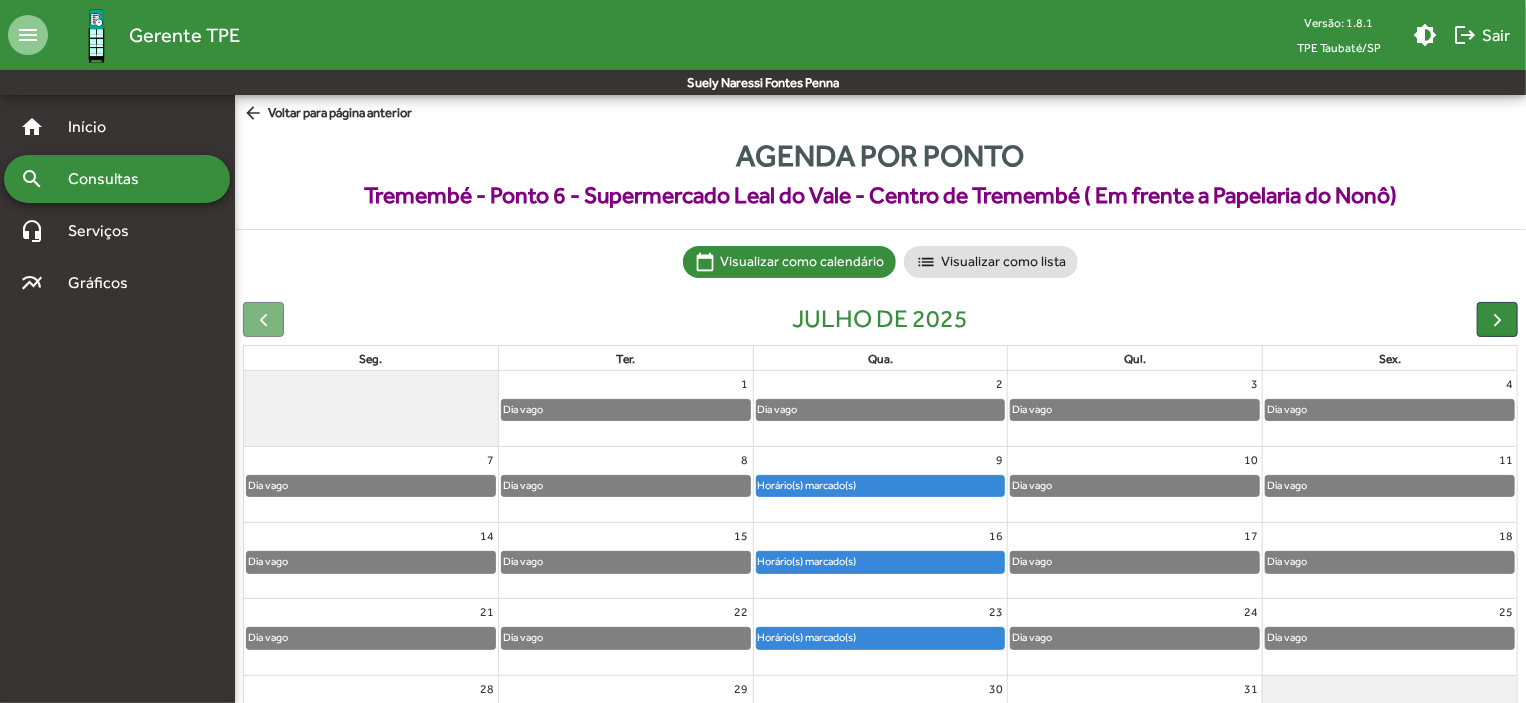 click on "Horário(s) marcado(s)" 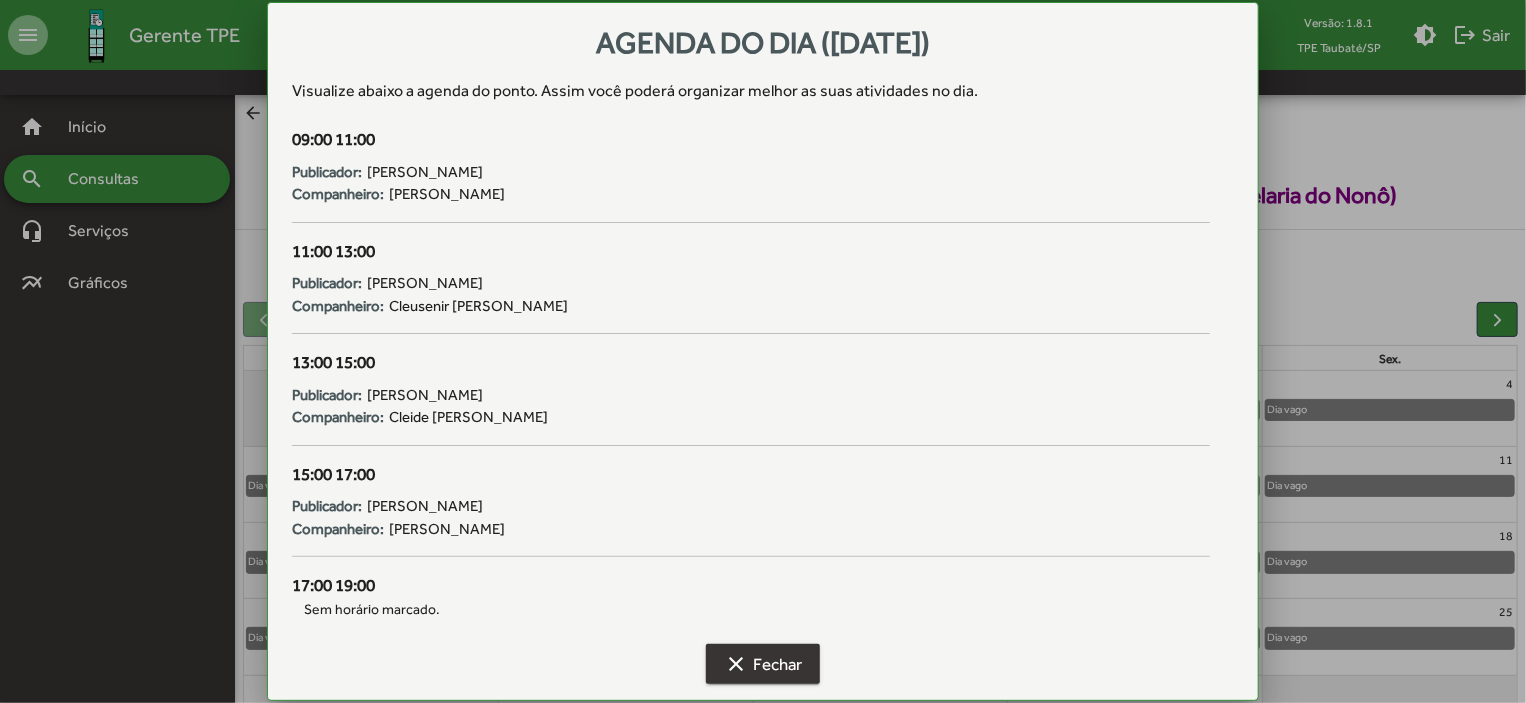 click on "clear  Fechar" at bounding box center (763, 664) 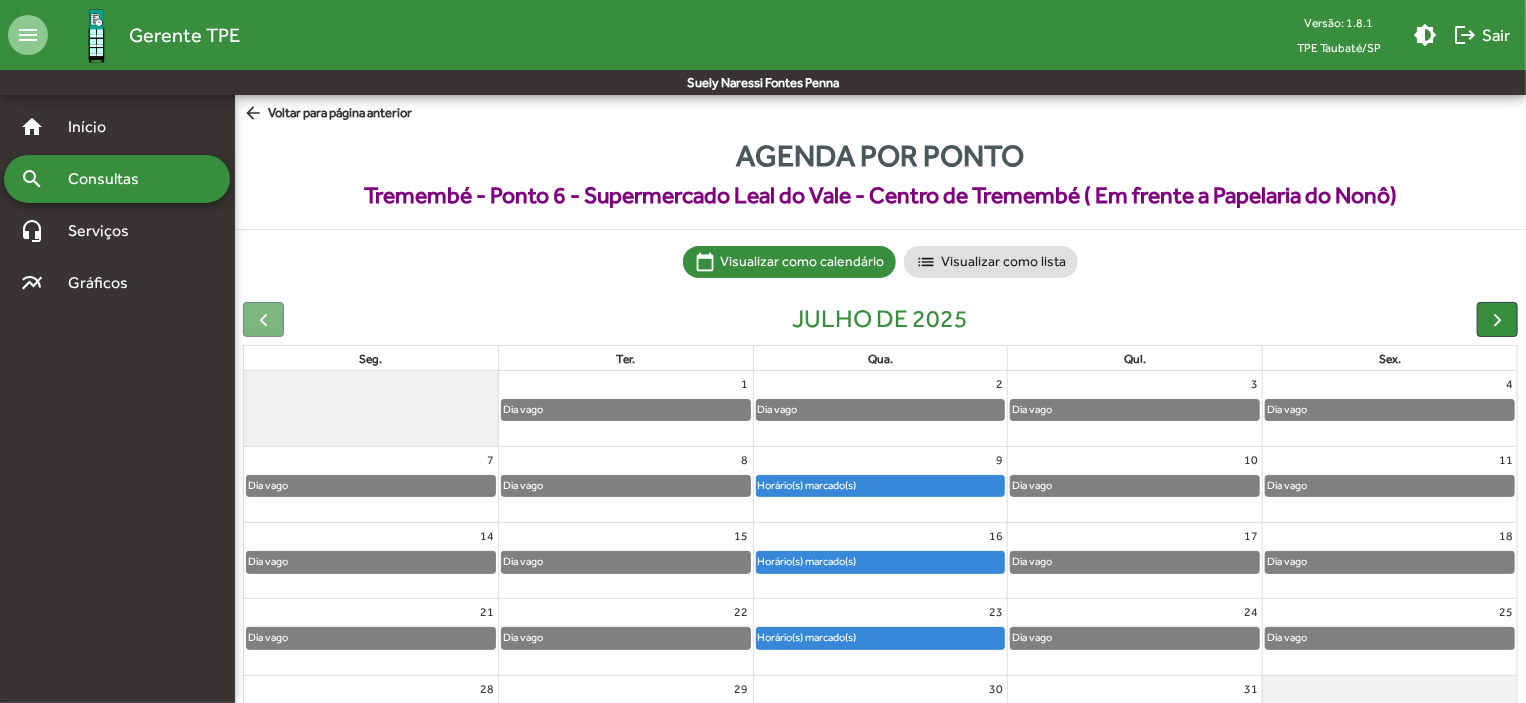 click on "arrow_back" 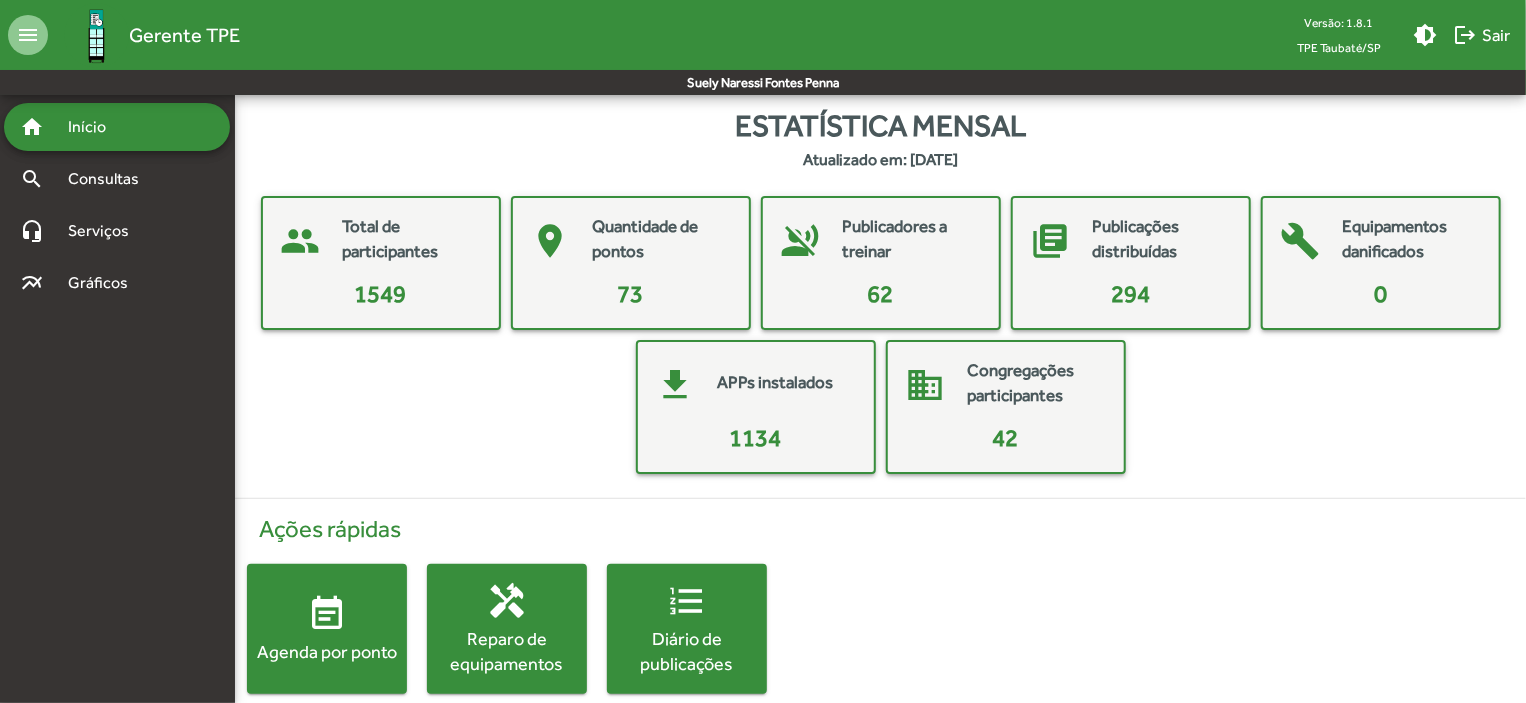 click on "Agenda por ponto" 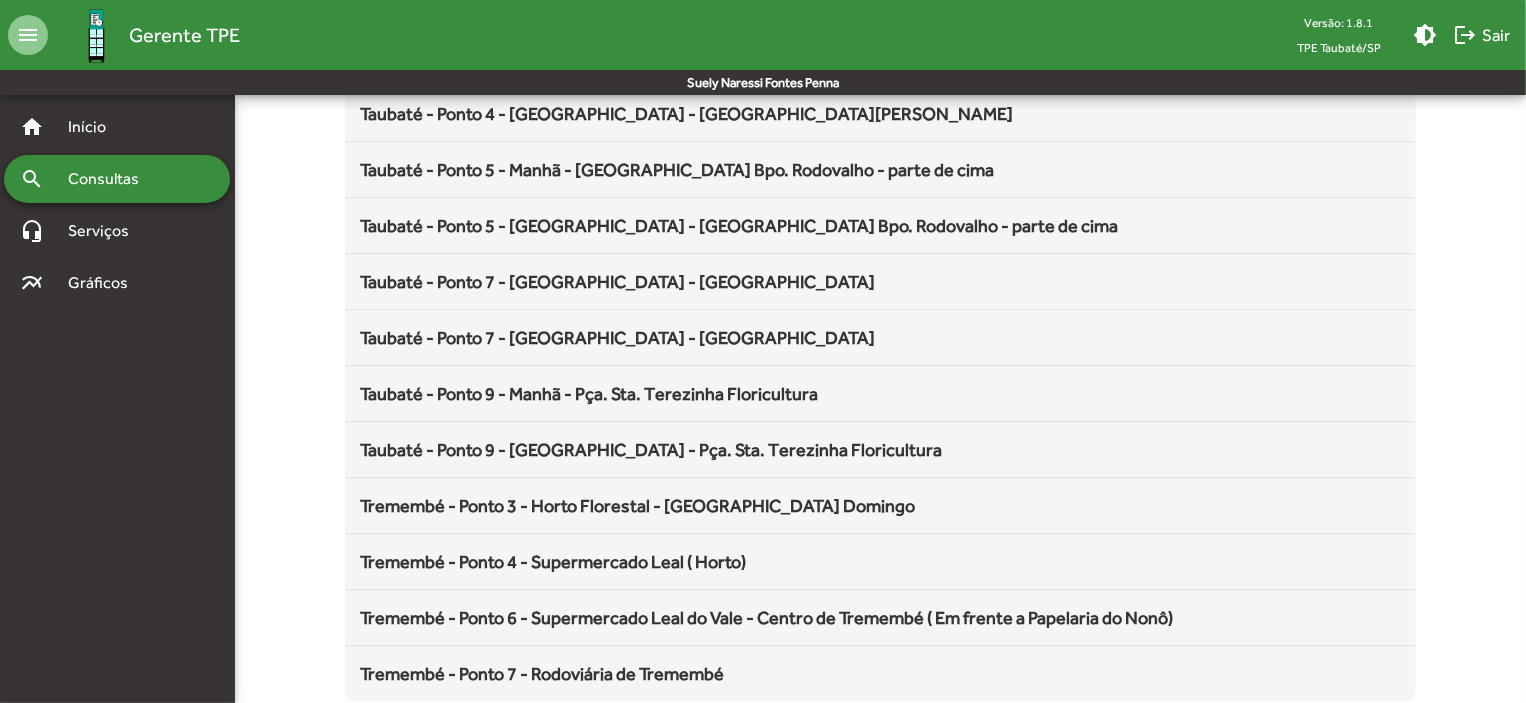 scroll, scrollTop: 2636, scrollLeft: 0, axis: vertical 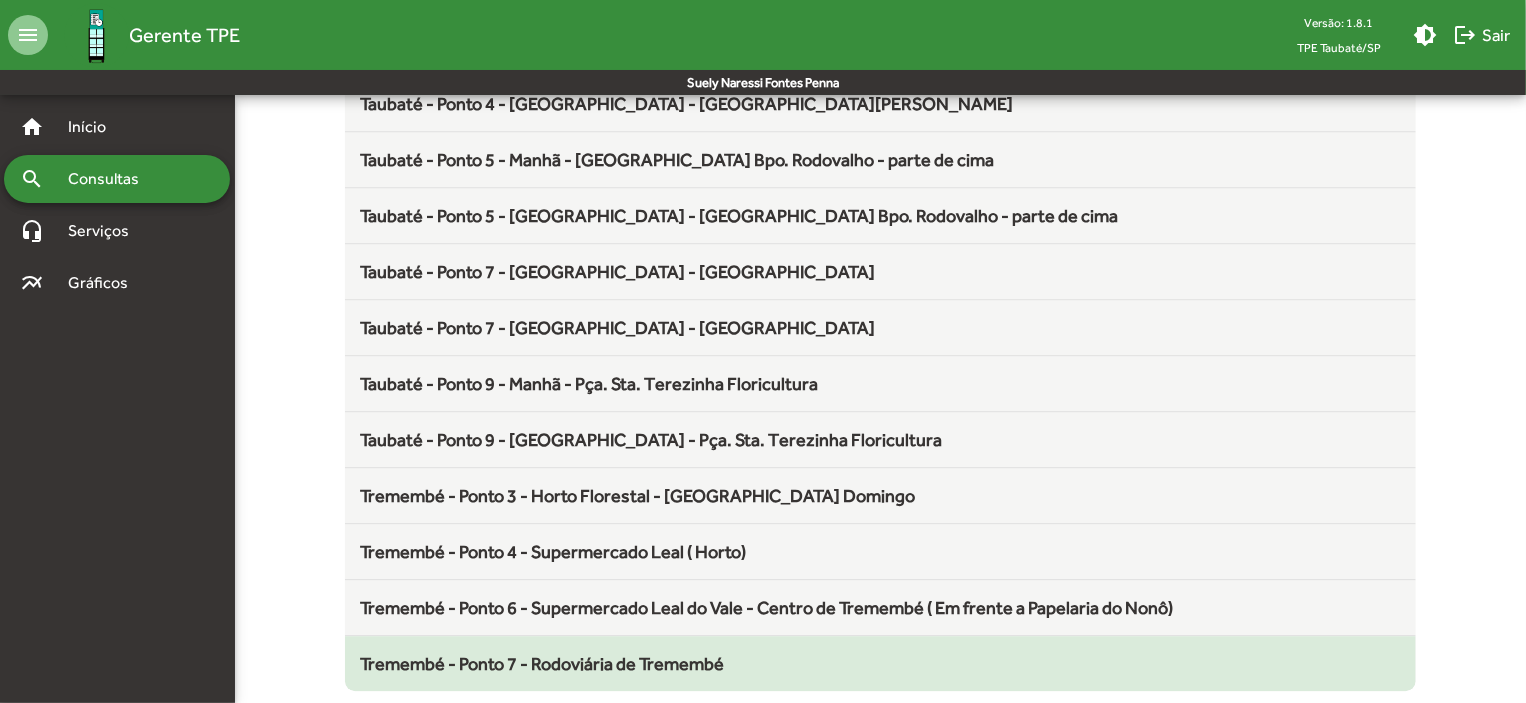 click on "Tremembé - Ponto 7 - Rodoviária de Tremembé" 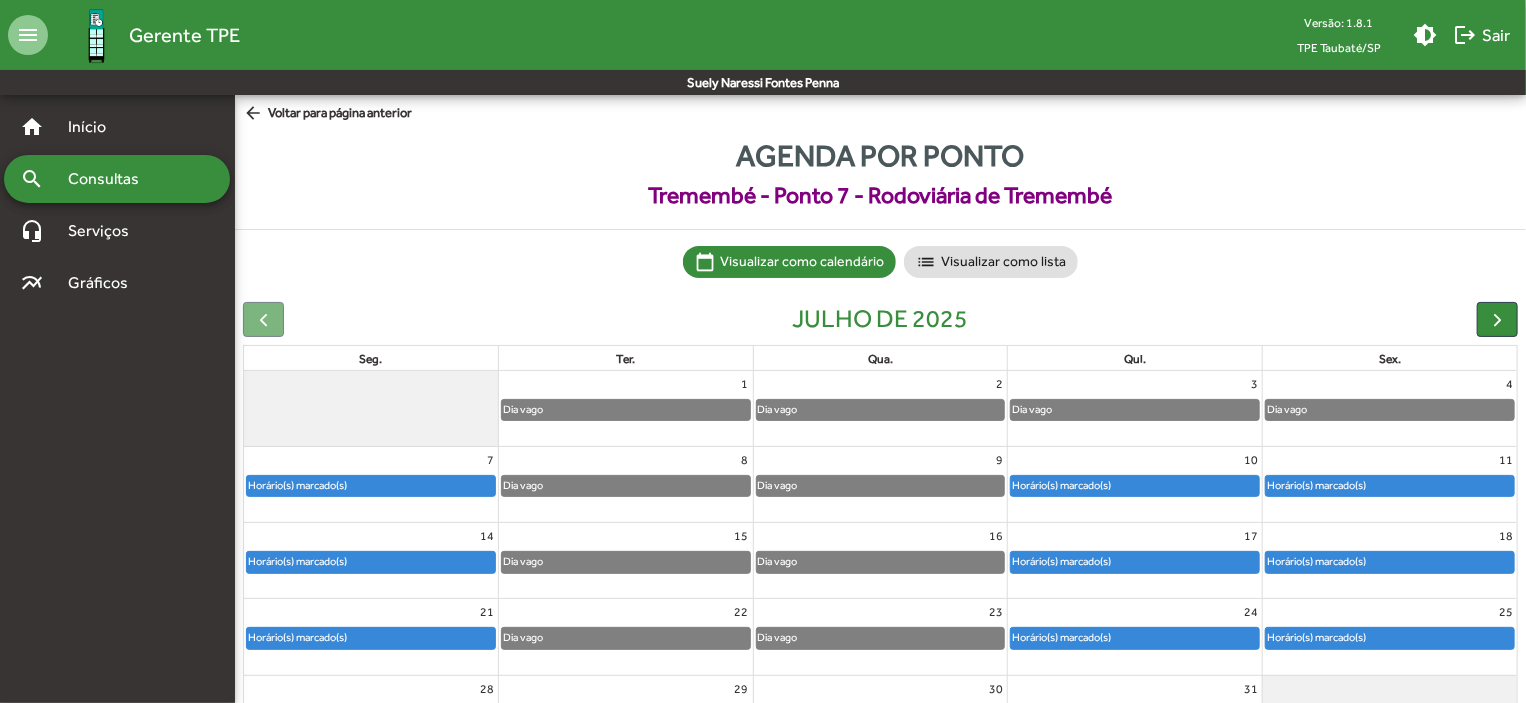 click on "Horário(s) marcado(s)" 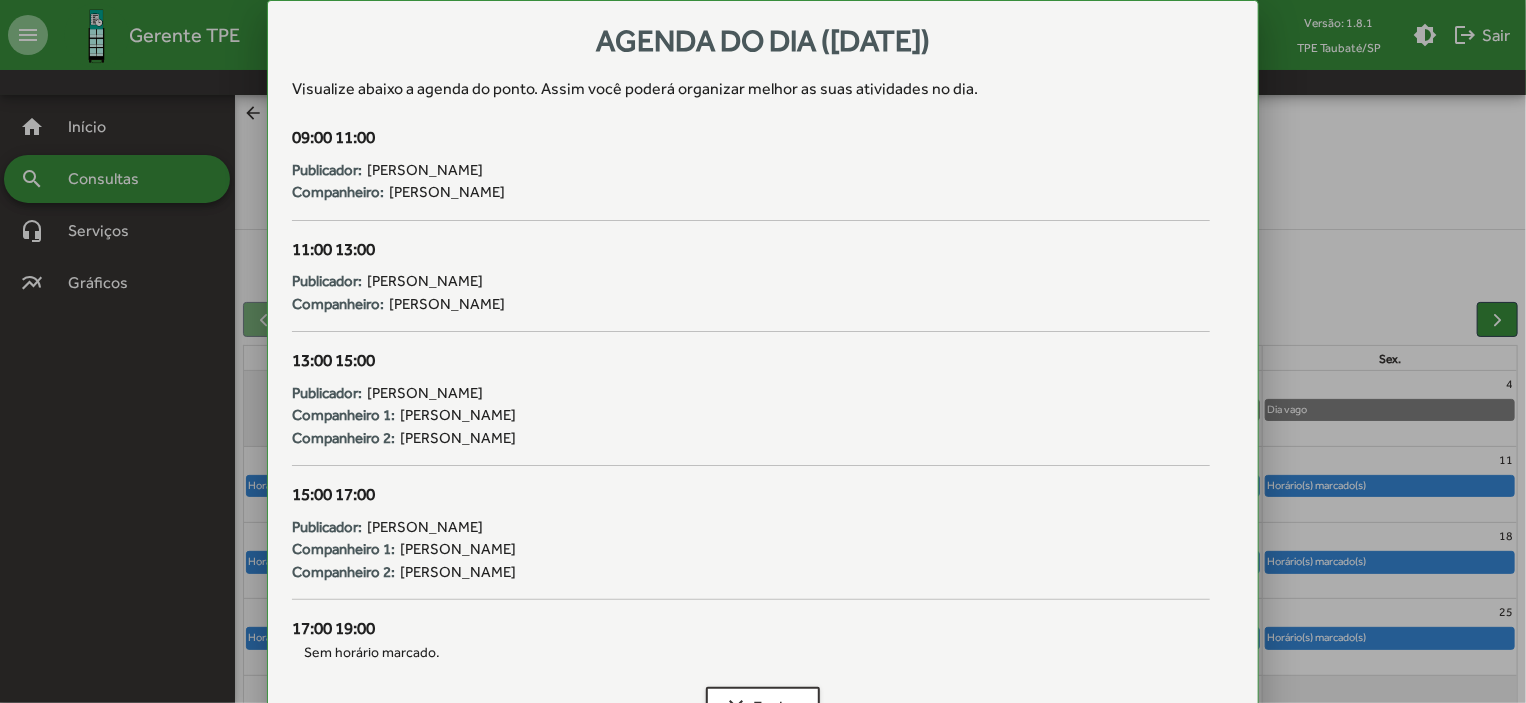 click on "clear  Fechar" at bounding box center (763, 711) 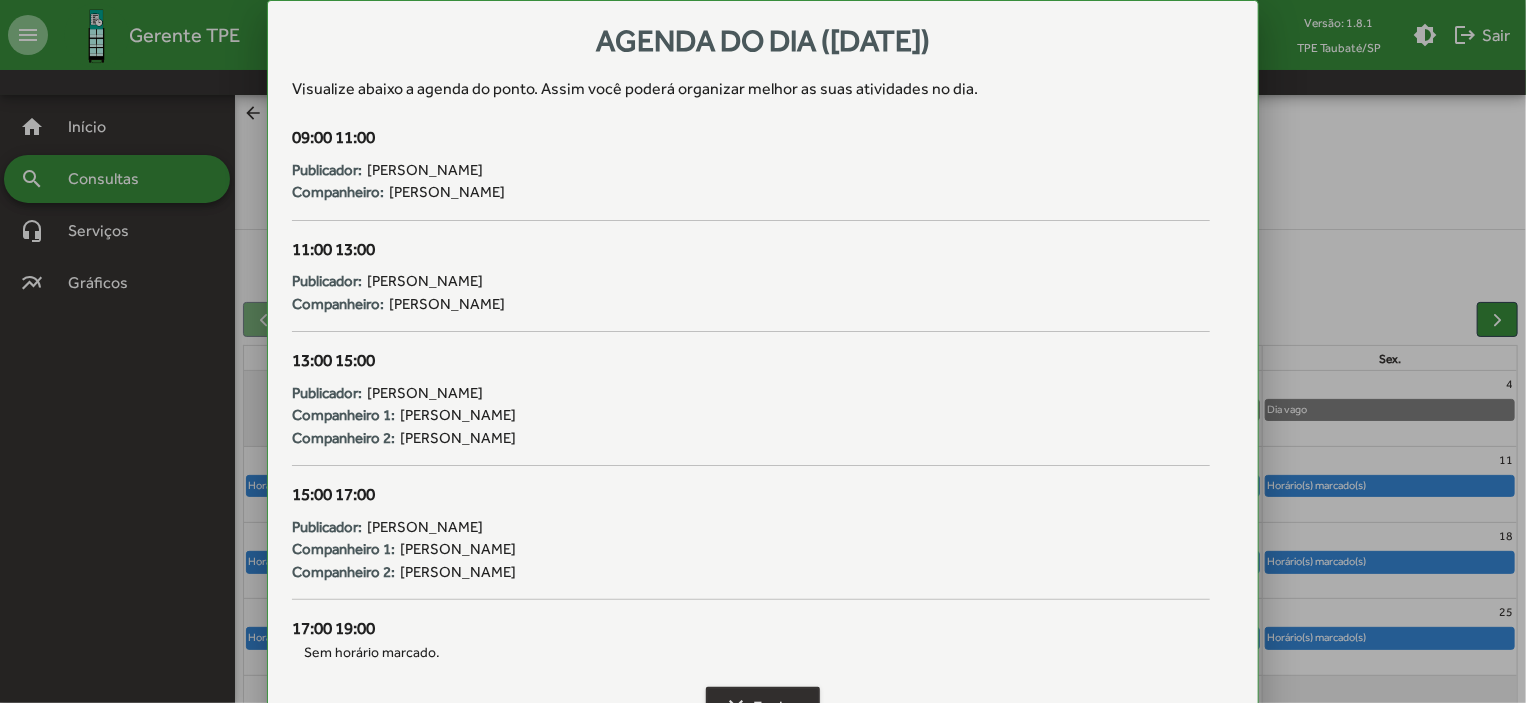 click on "clear  Fechar" at bounding box center [763, 707] 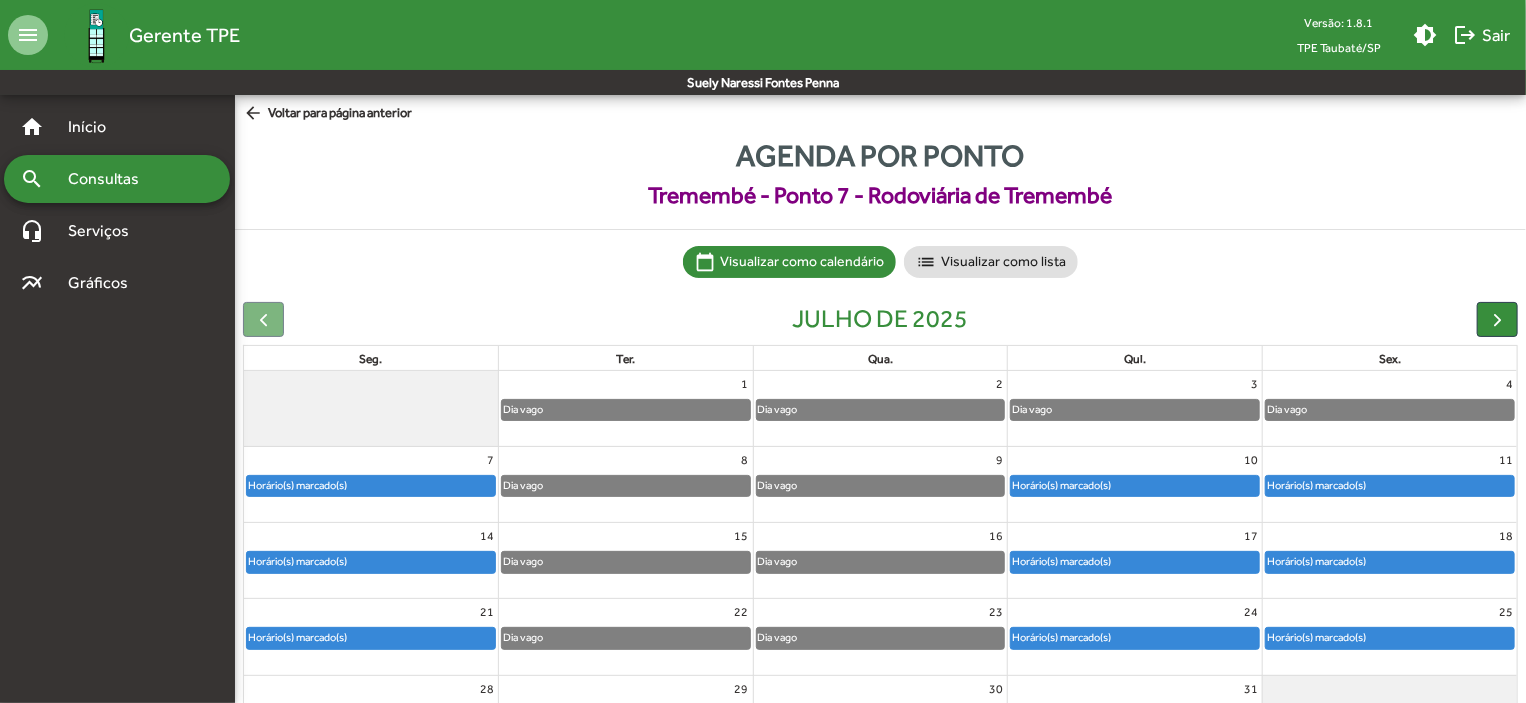 click on "Horário(s) marcado(s)" 